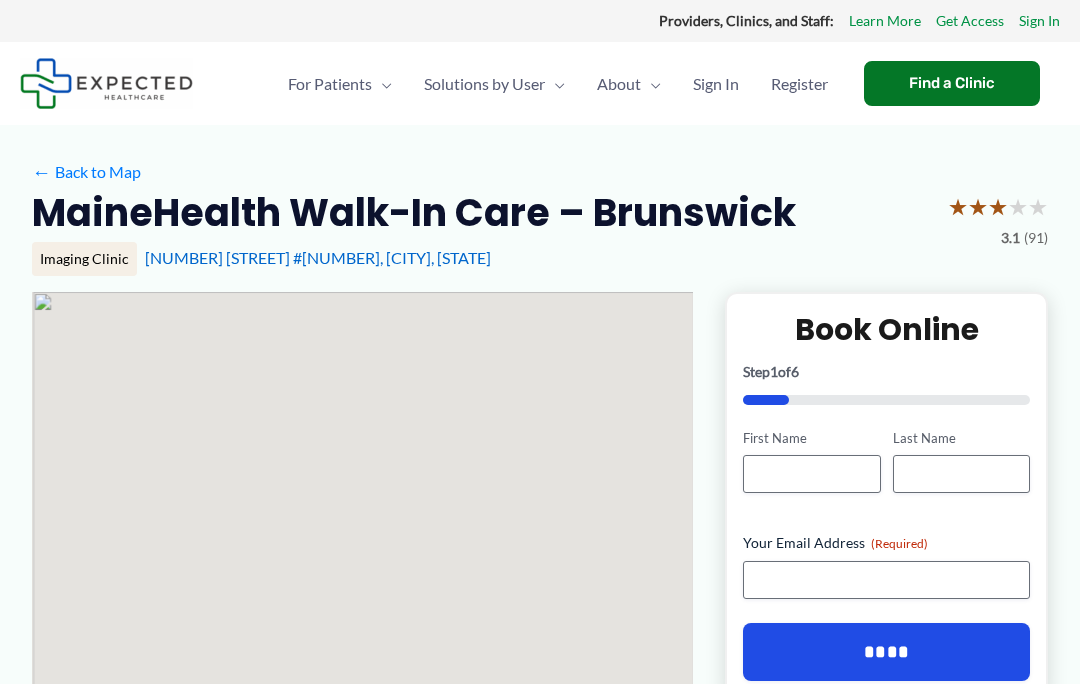 scroll, scrollTop: 0, scrollLeft: 0, axis: both 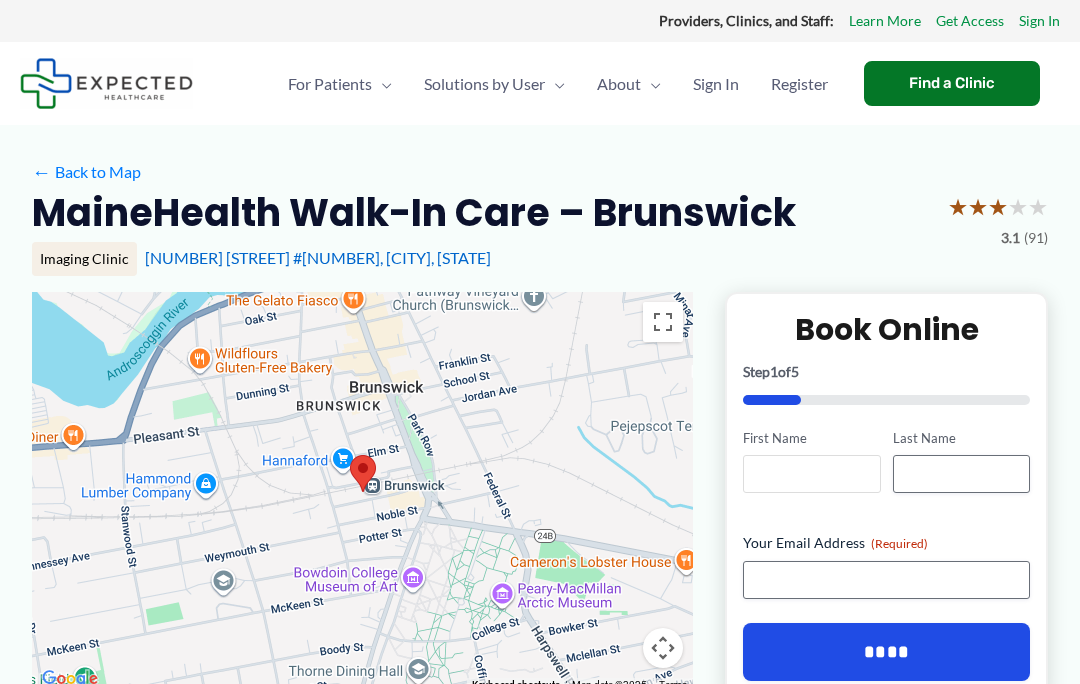 click on "First Name" at bounding box center [811, 474] 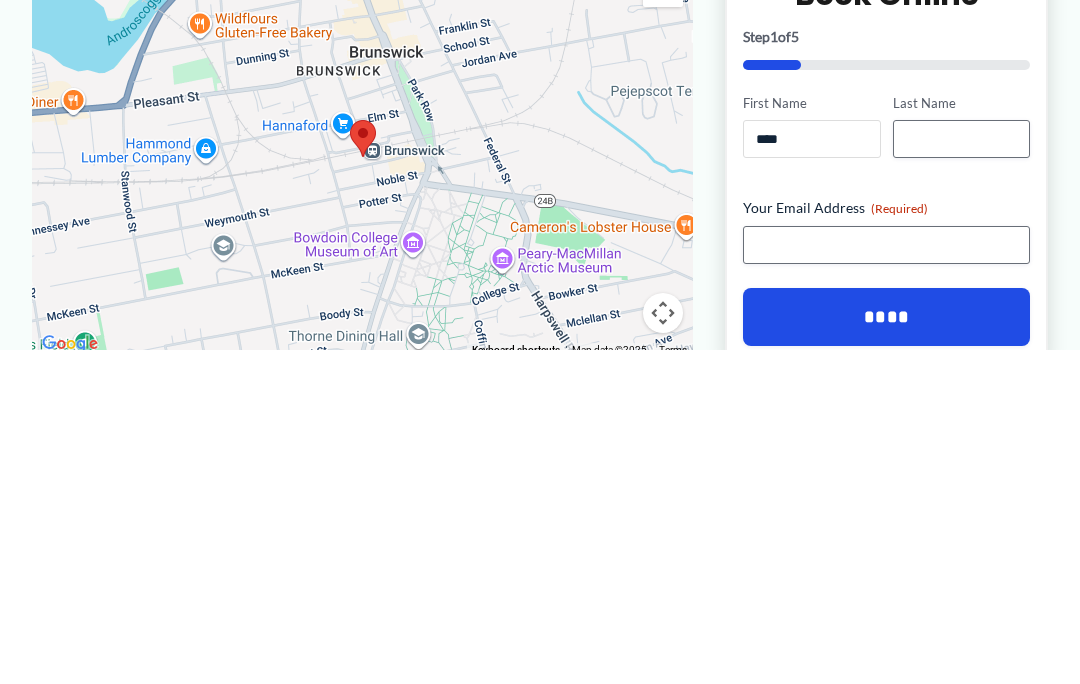 type on "****" 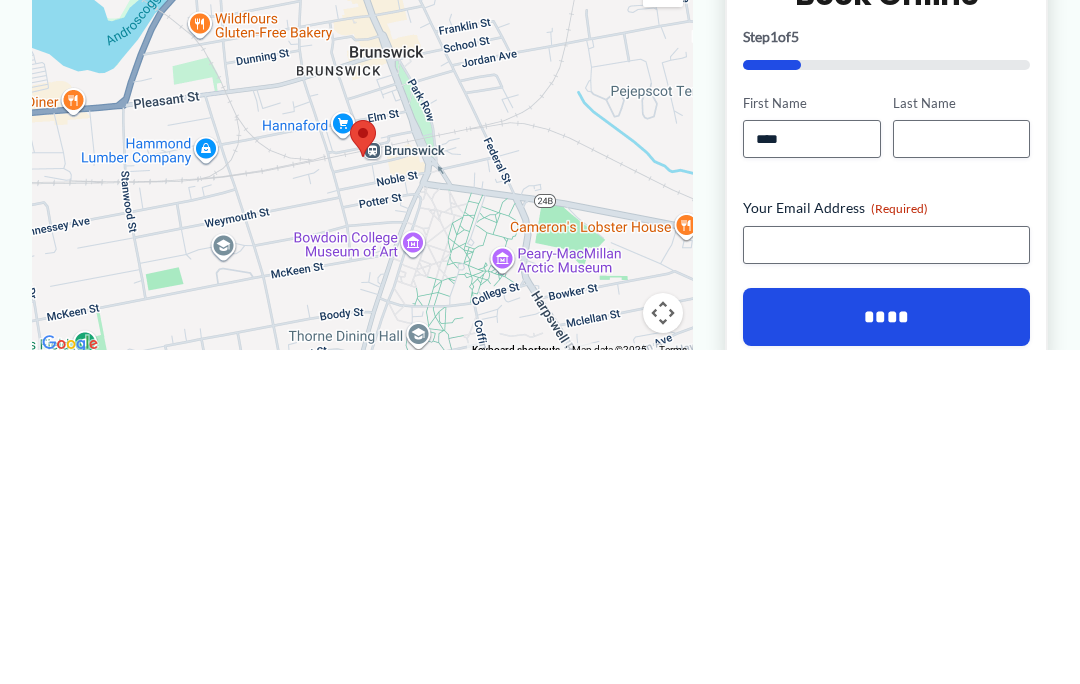 click on "Last Name" at bounding box center [961, 438] 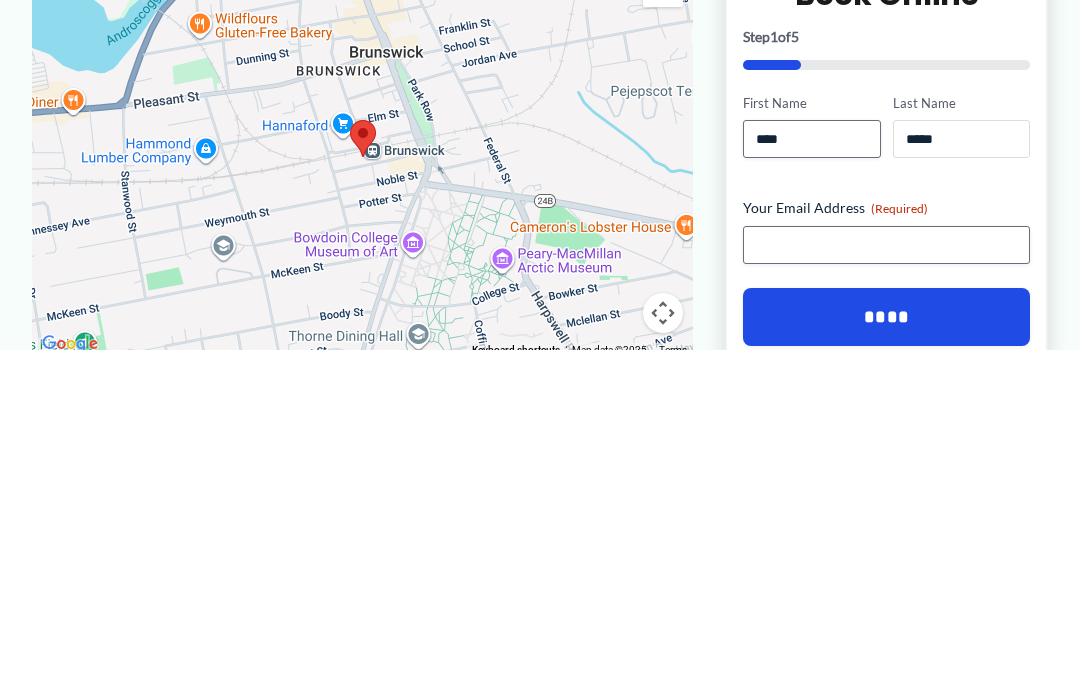 type on "*****" 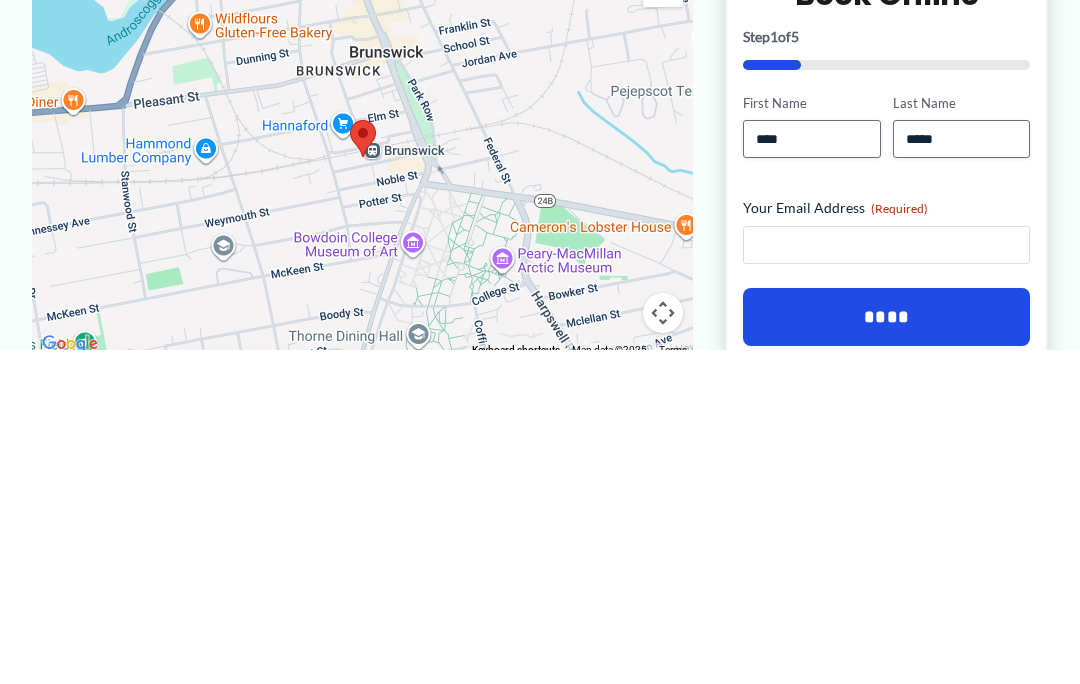 click on "Your Email Address (Required)" at bounding box center [886, 580] 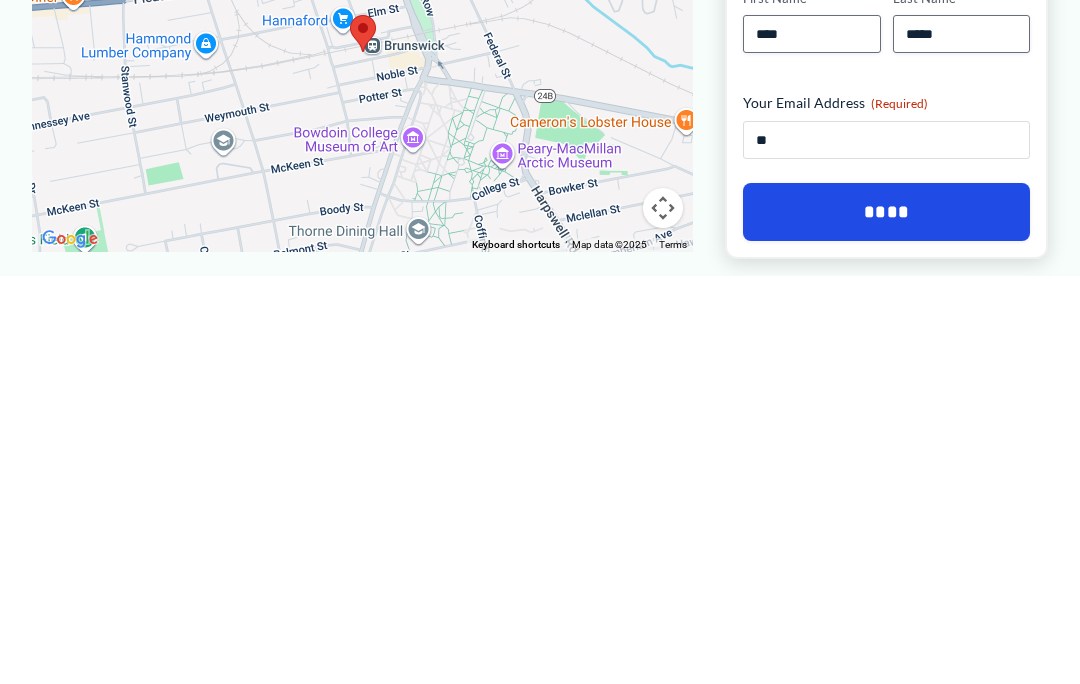 type on "***" 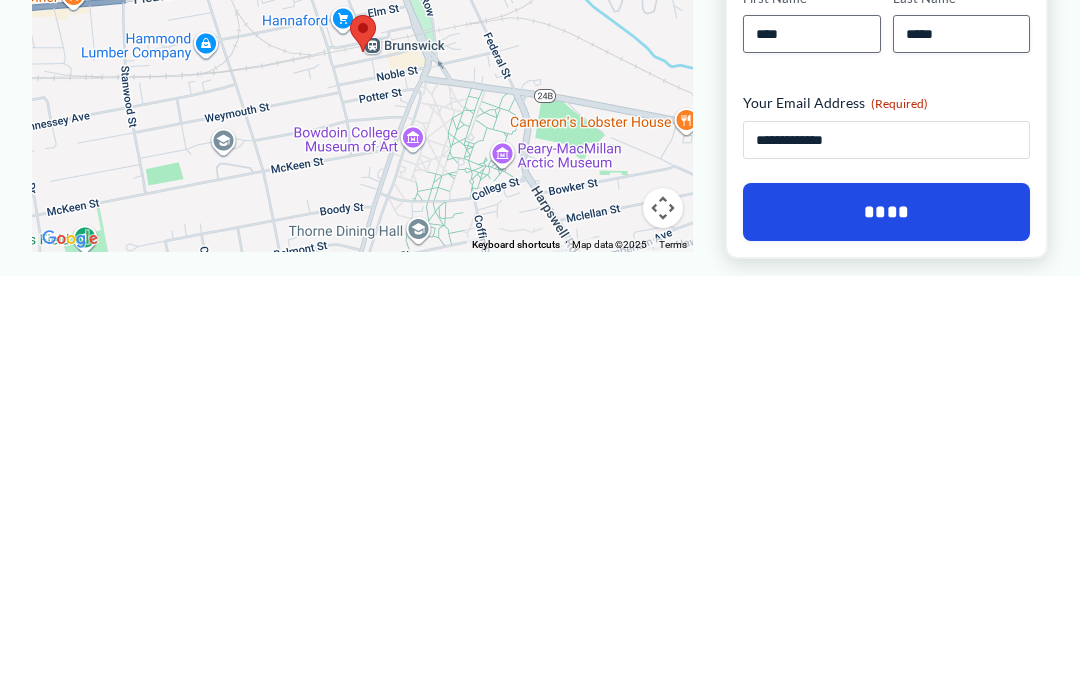 type on "**********" 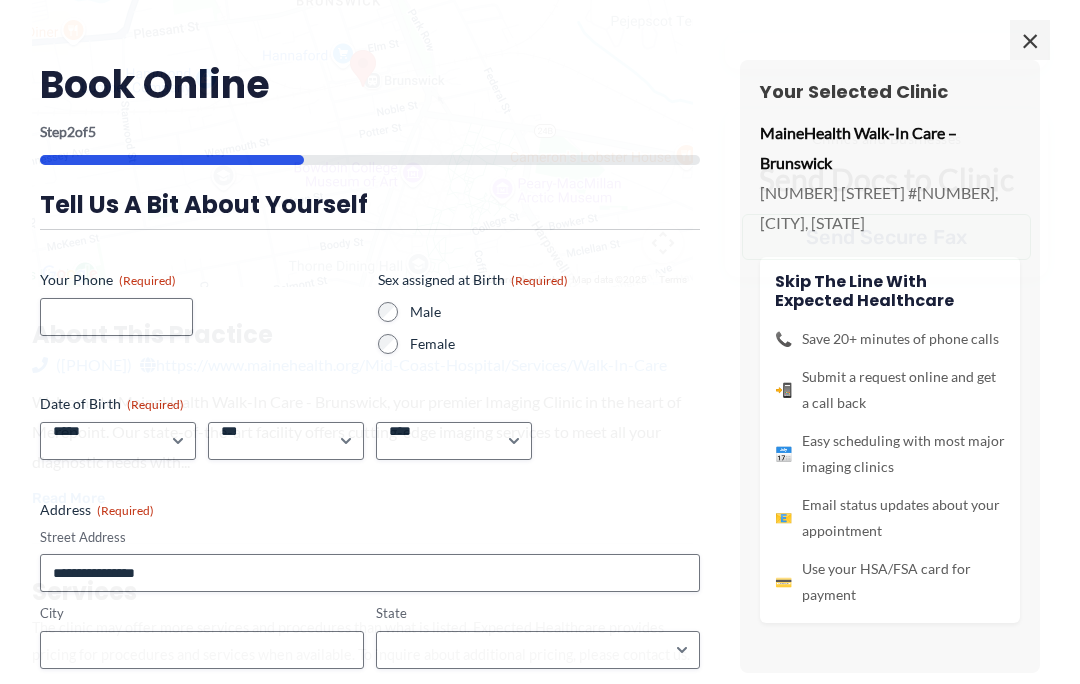 scroll, scrollTop: 401, scrollLeft: 0, axis: vertical 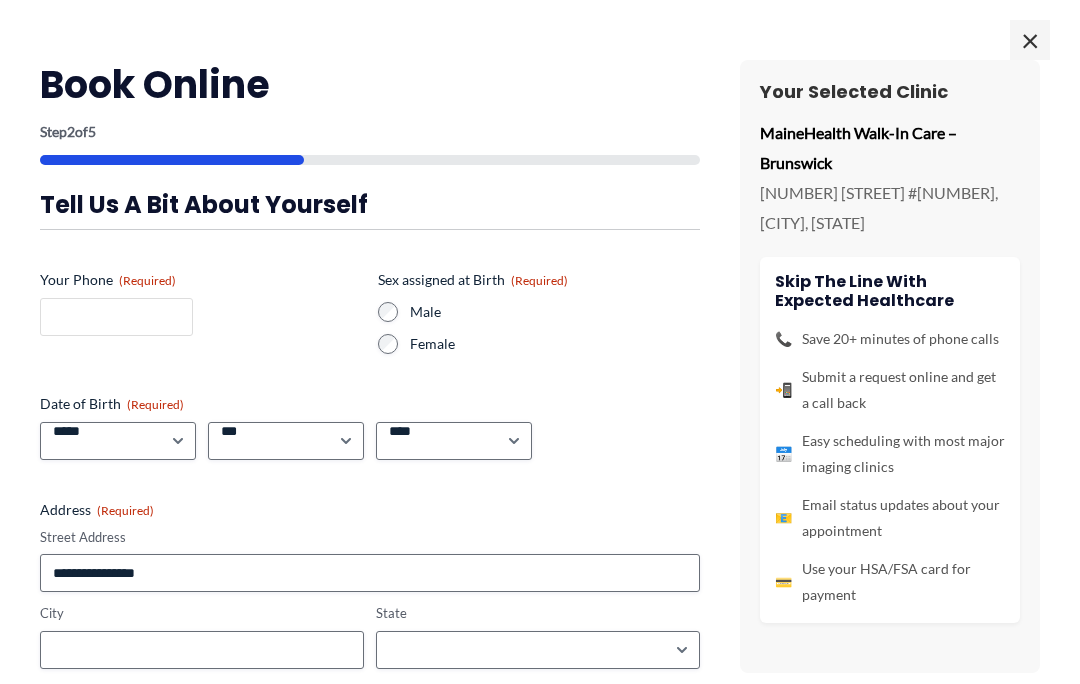 click on "Your Phone (Required)" at bounding box center (116, 317) 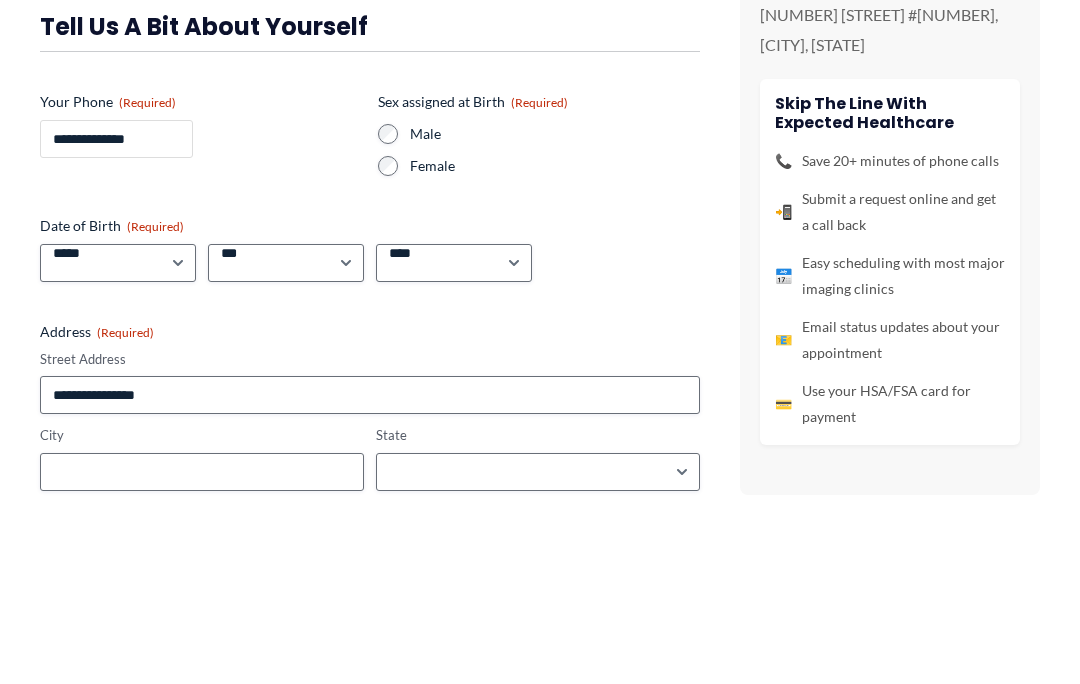 type on "**********" 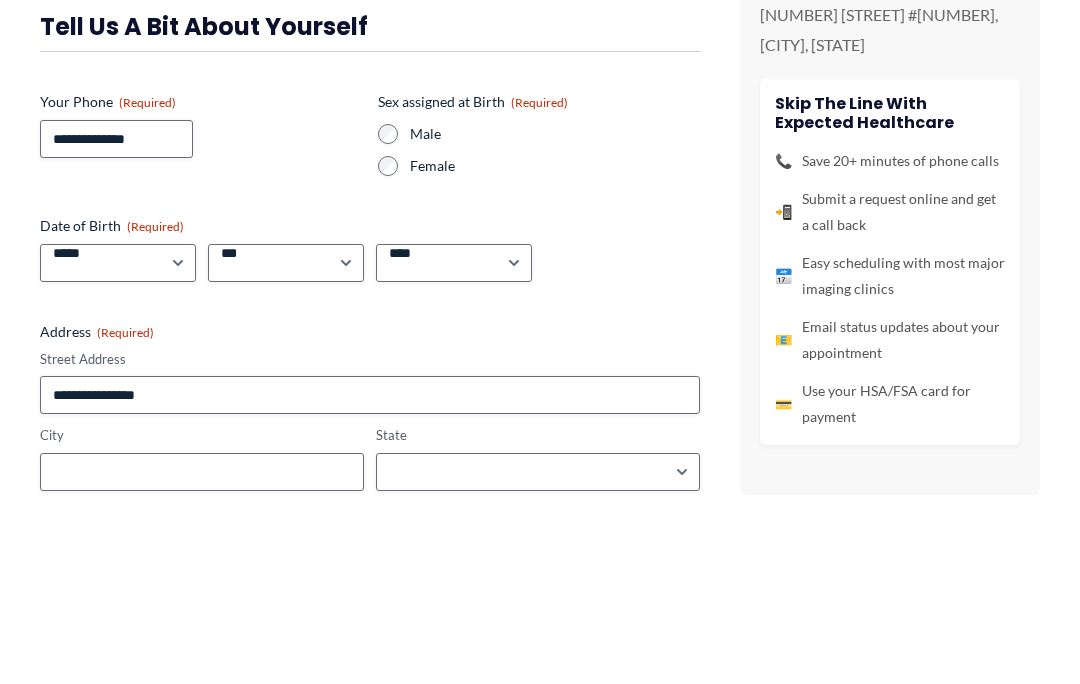 click on "Female" at bounding box center (539, 344) 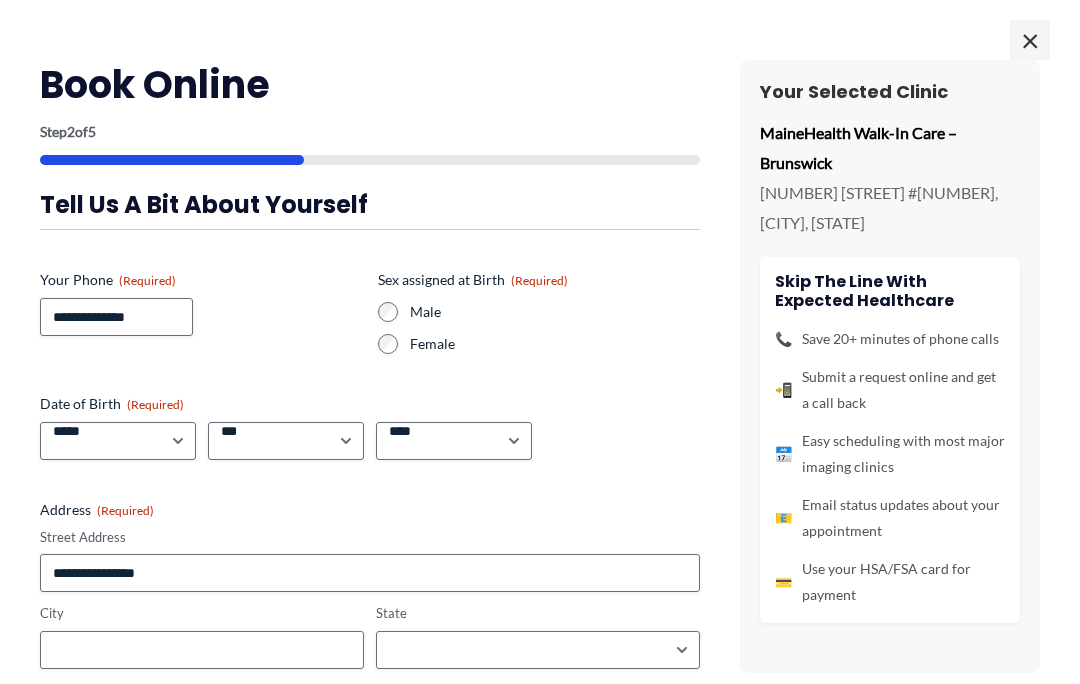 click on "Male
Female" at bounding box center (539, 328) 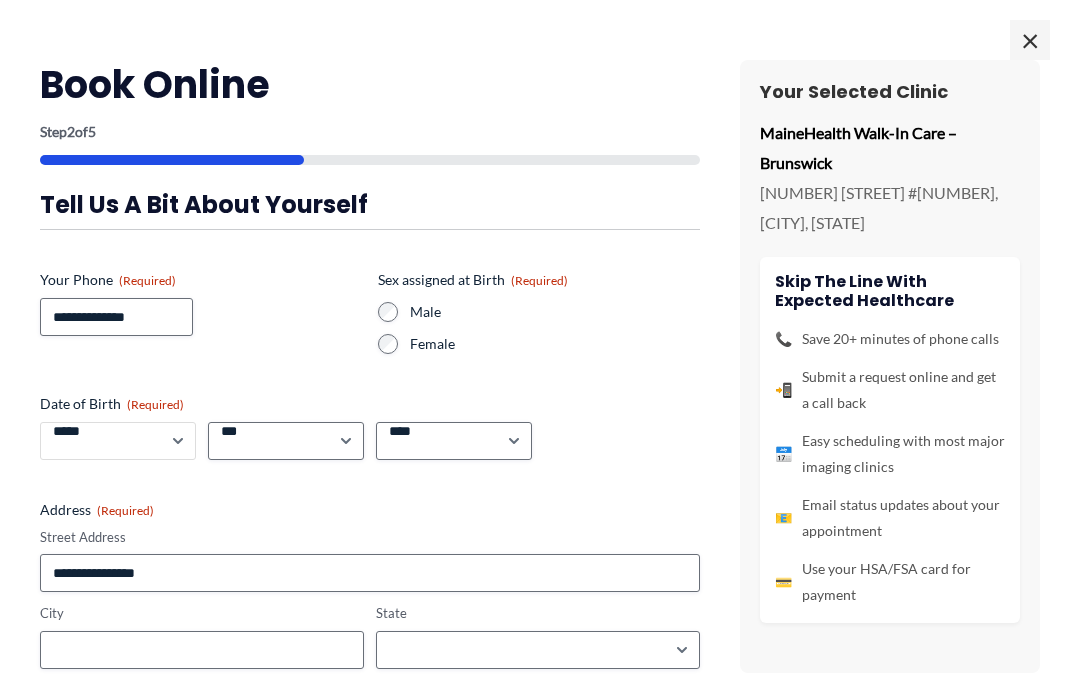 click on "***** * * * * * * * * * ** ** **" at bounding box center [118, 441] 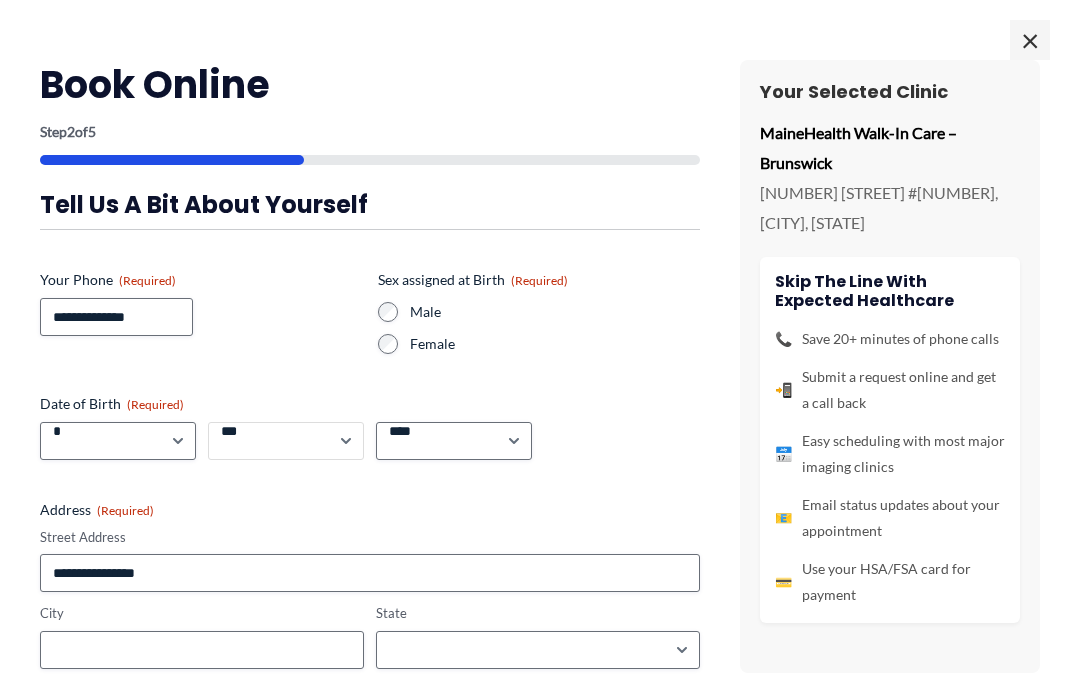 click on "*** * * * * * * * * * ** ** ** ** ** ** ** ** ** ** ** ** ** ** ** ** ** ** ** ** ** **" at bounding box center (286, 441) 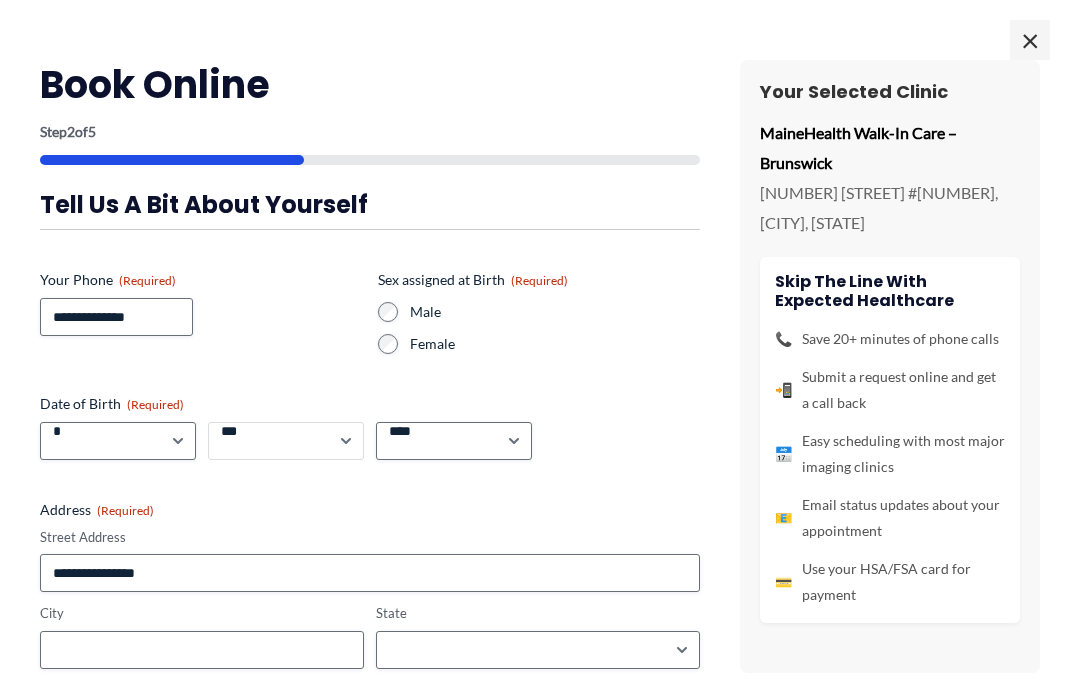 select on "*" 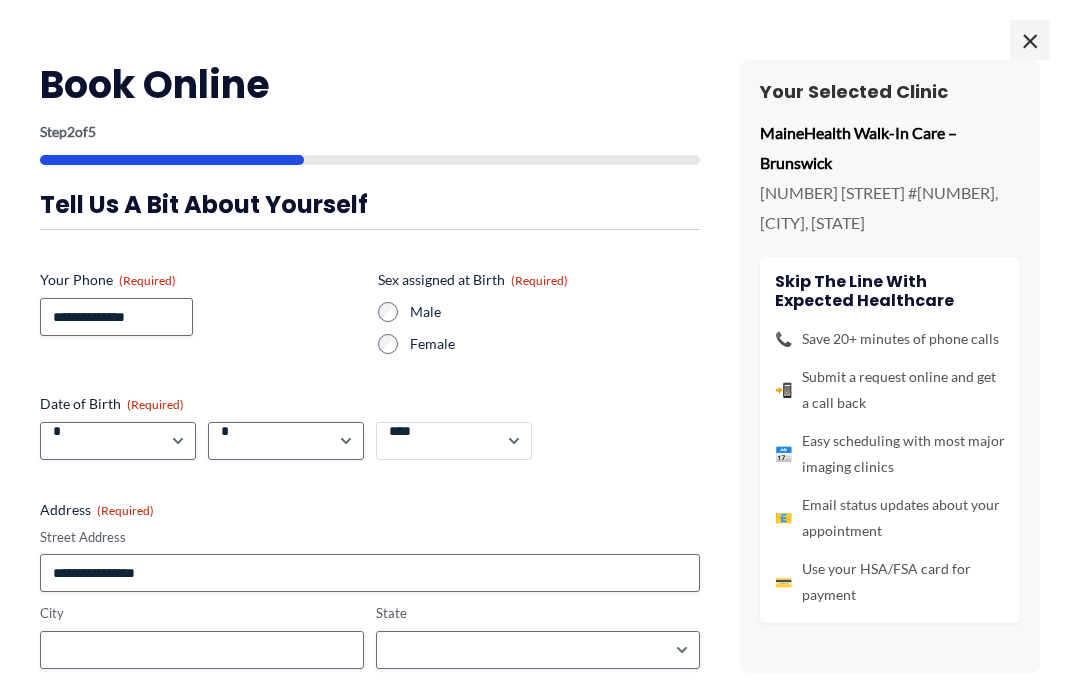 click on "**** **** **** **** **** **** **** **** **** **** **** **** **** **** **** **** **** **** **** **** **** **** **** **** **** **** **** **** **** **** **** **** **** **** **** **** **** **** **** **** **** **** **** **** **** **** **** **** **** **** **** **** **** **** **** **** **** **** **** **** **** **** **** **** **** **** **** **** **** **** **** **** **** **** **** **** **** **** **** **** **** **** **** **** **** **** **** **** **** **** **** **** **** **** **** **** **** **** **** **** **** **** **** **** **** **** **** ****" at bounding box center [454, 441] 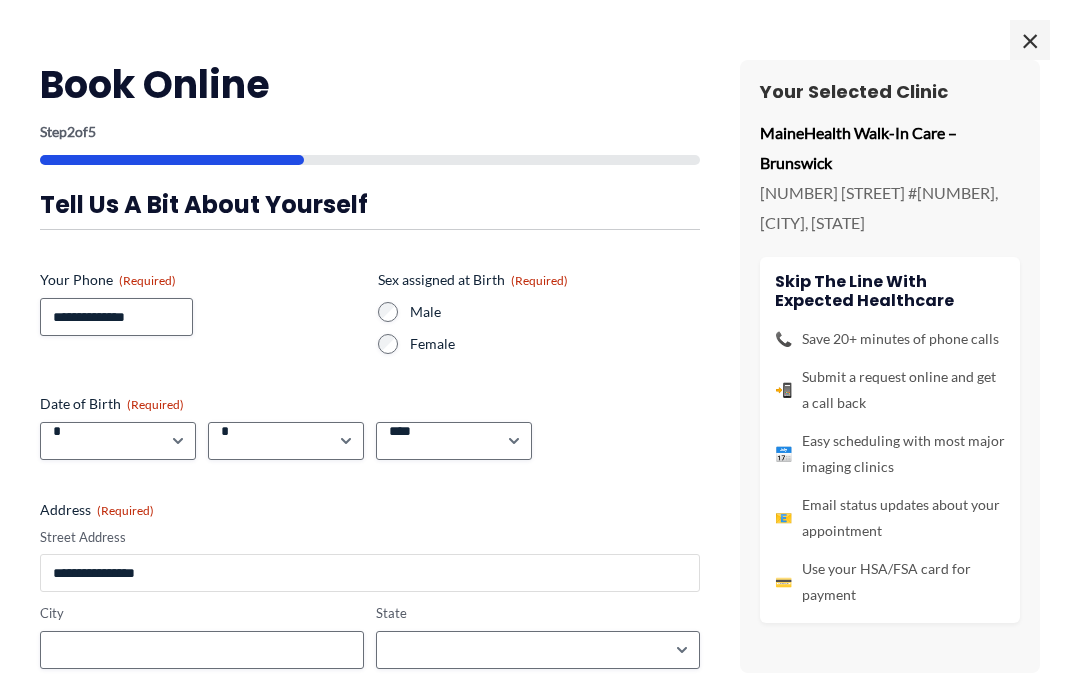 click on "Street Address" at bounding box center [370, 573] 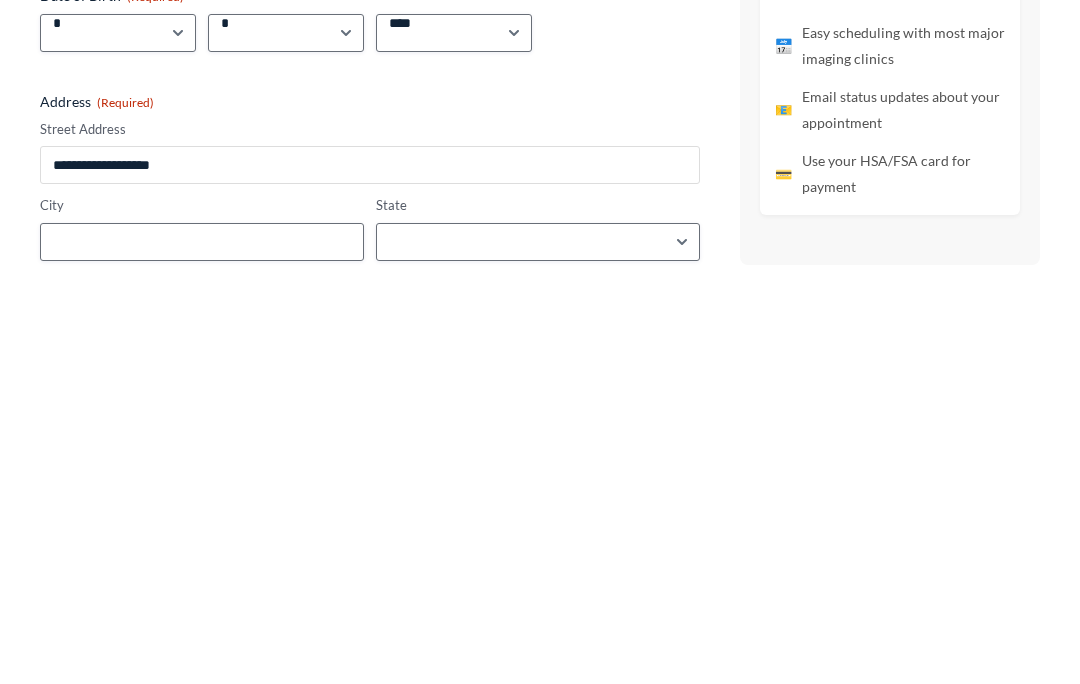 type on "**********" 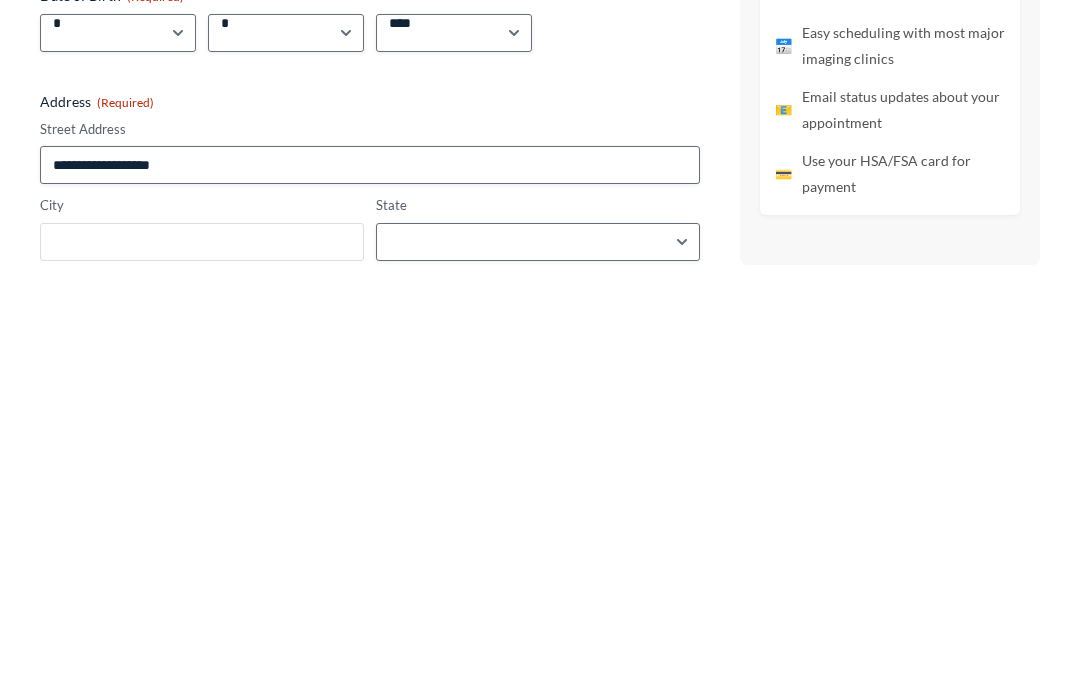 click on "City" at bounding box center [202, 650] 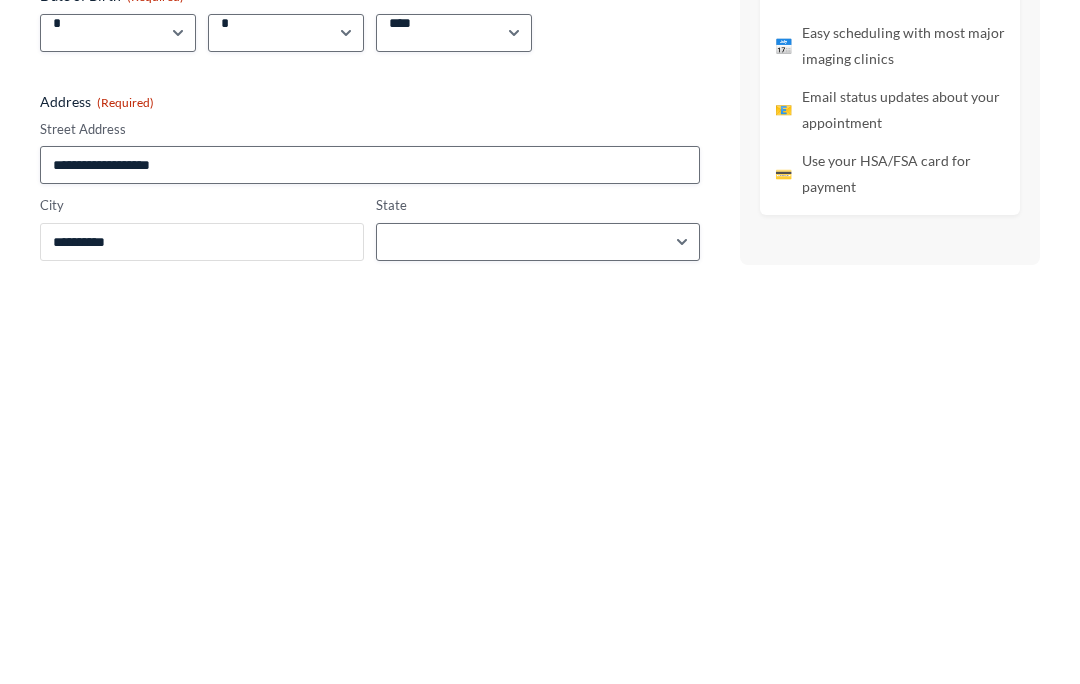 type on "*********" 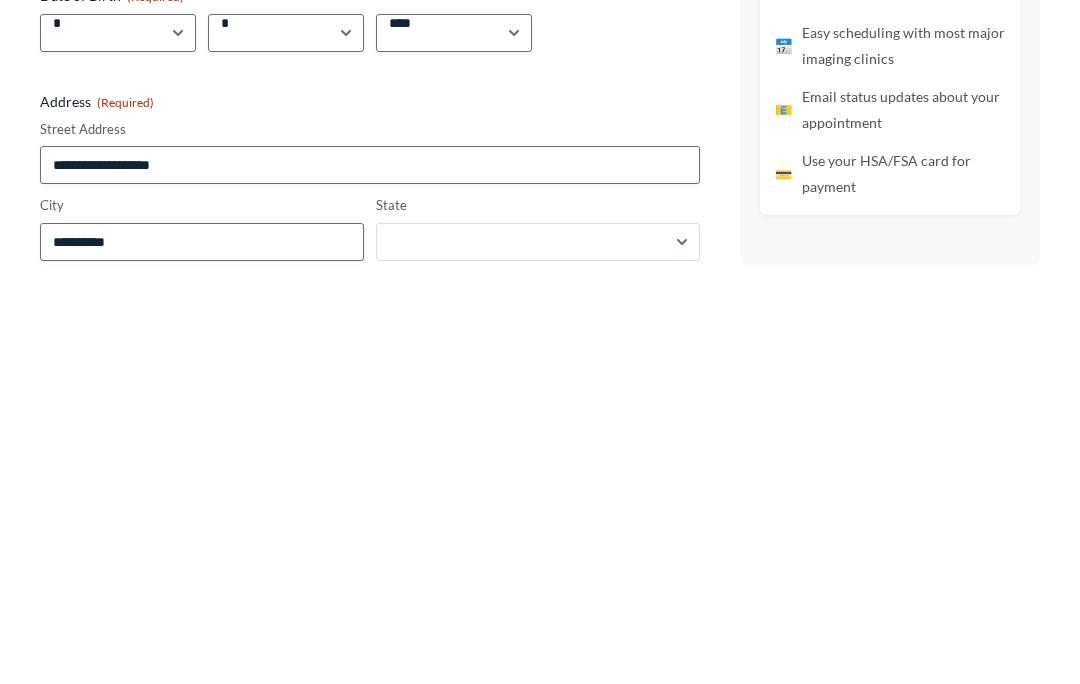 click on "**********" at bounding box center (538, 650) 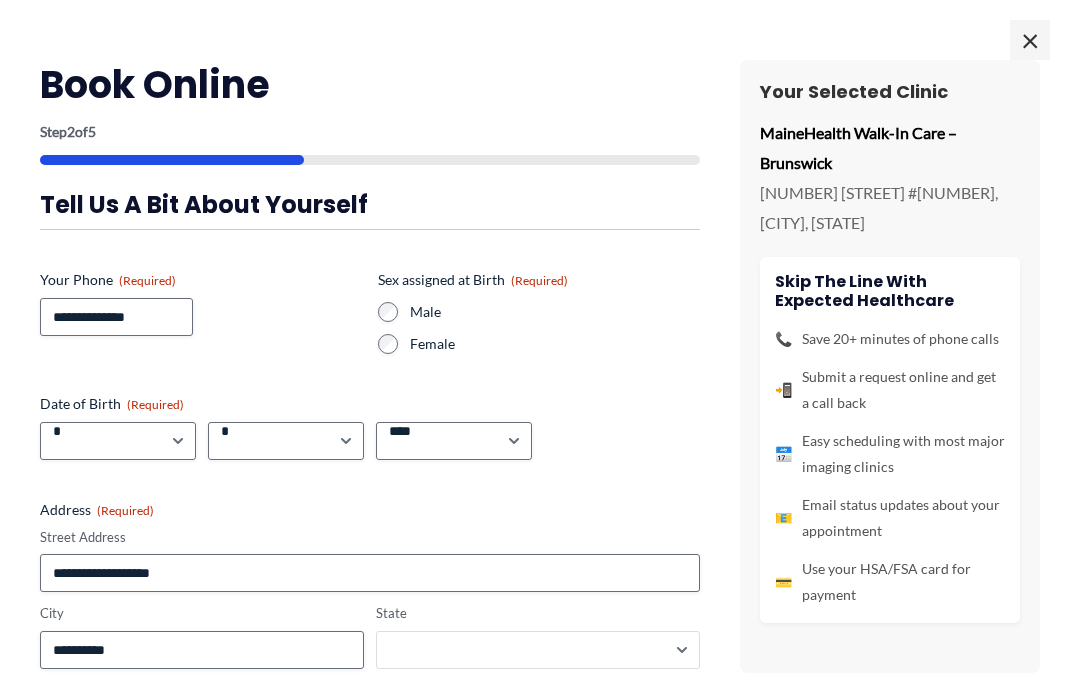 select on "*****" 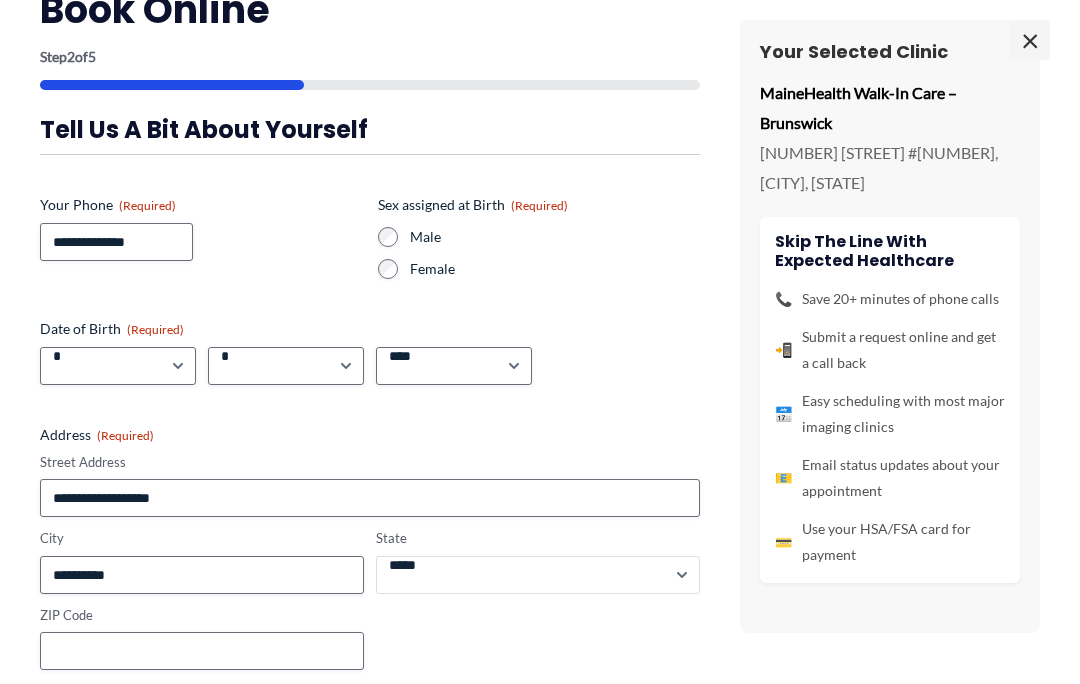 scroll, scrollTop: 74, scrollLeft: 0, axis: vertical 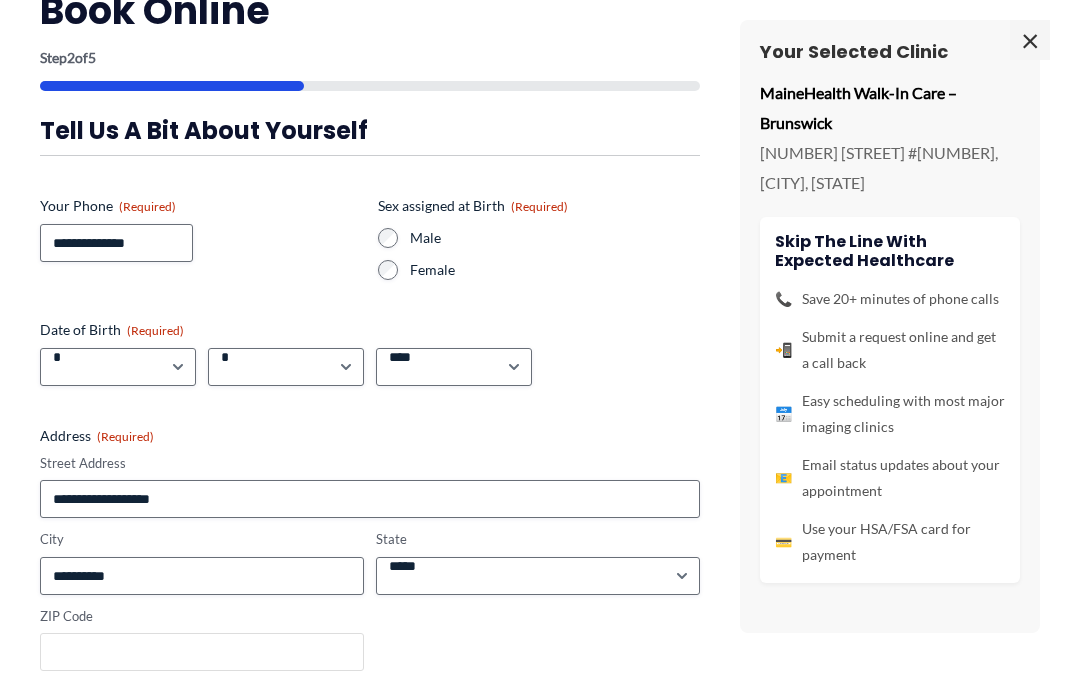 click on "ZIP Code" at bounding box center [202, 652] 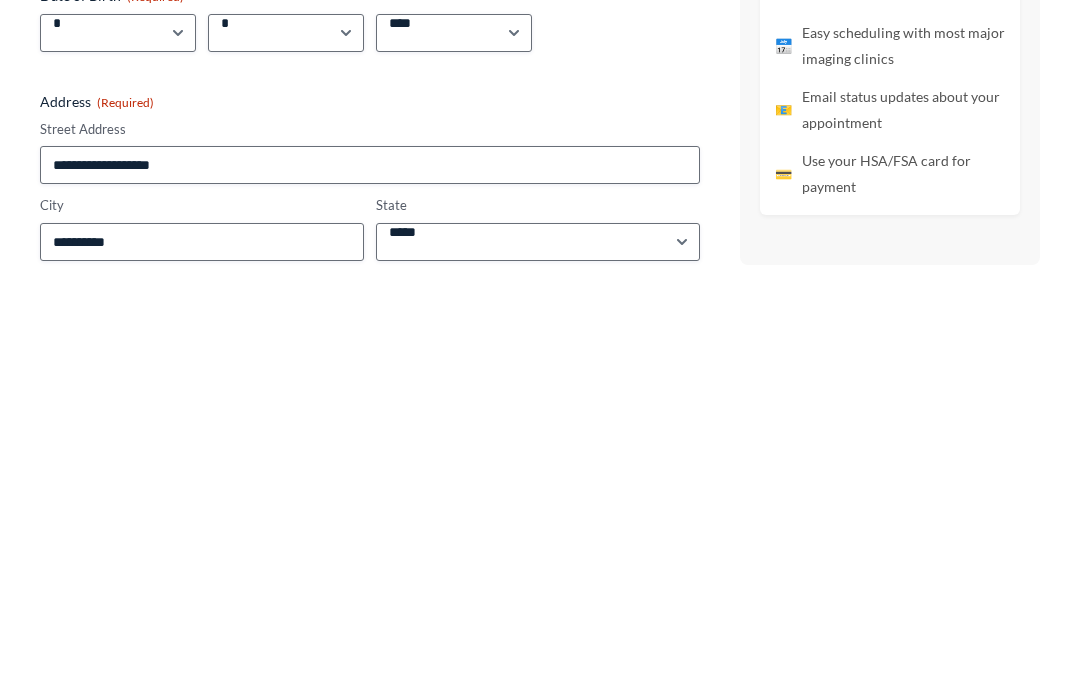 scroll, scrollTop: 0, scrollLeft: 0, axis: both 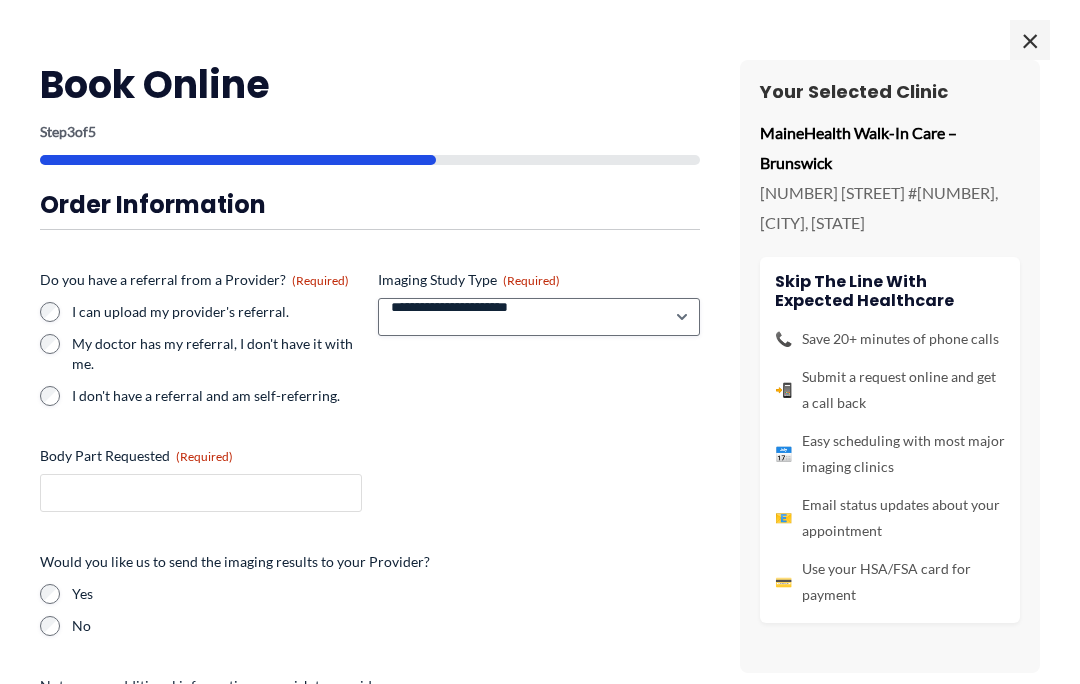 click on "Body Part Requested (Required)" at bounding box center [201, 493] 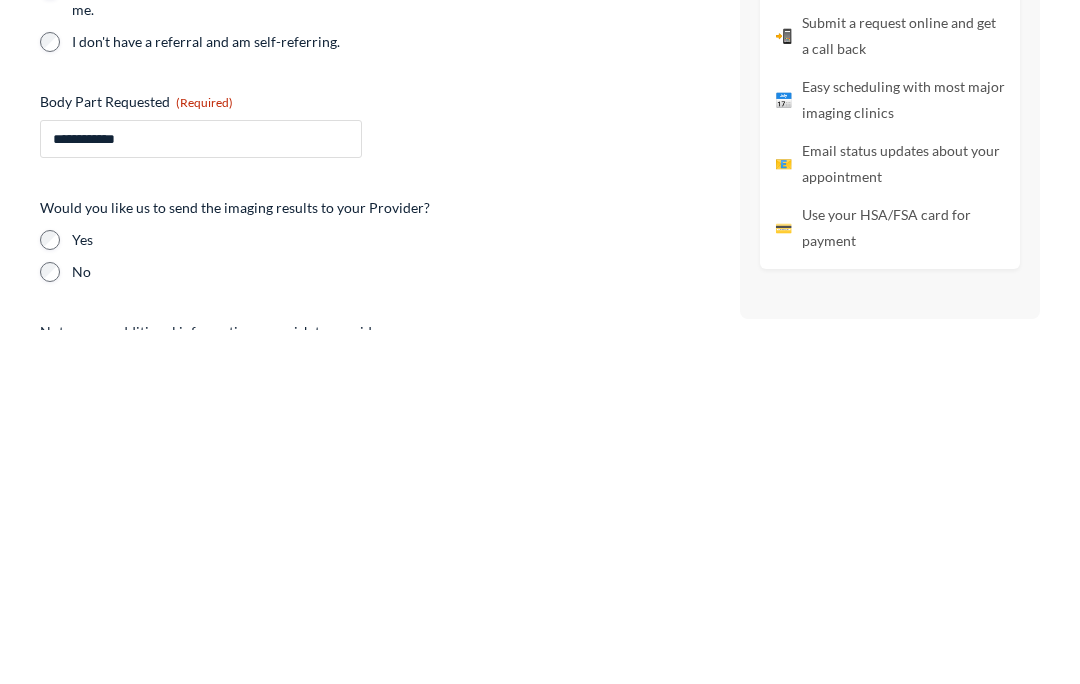 scroll, scrollTop: 0, scrollLeft: 0, axis: both 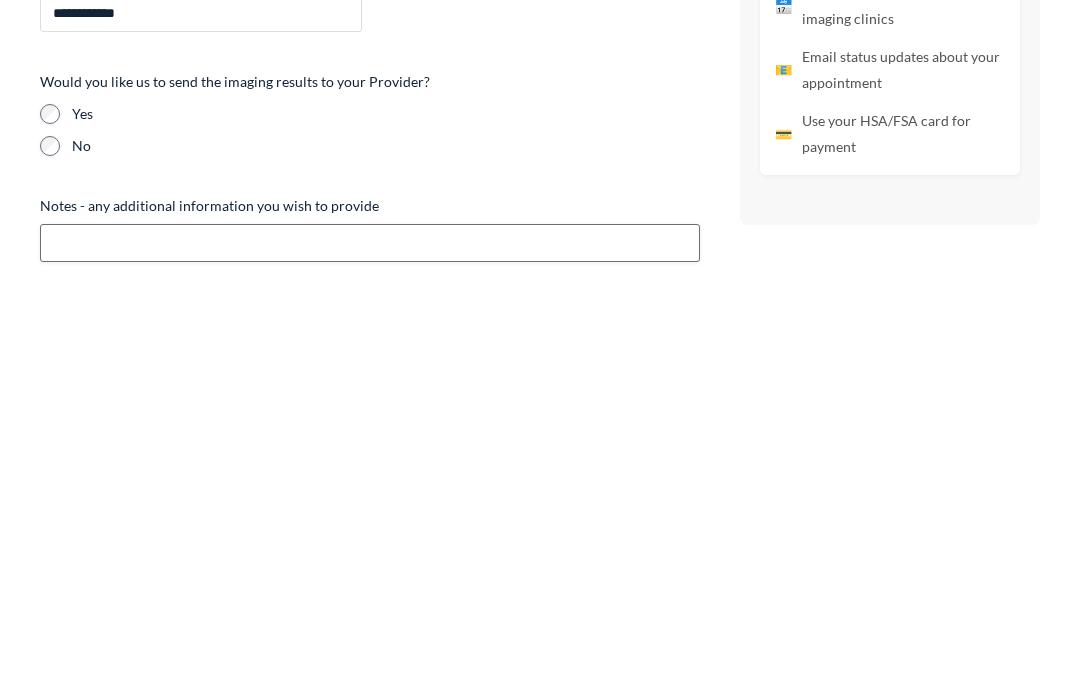 type on "**********" 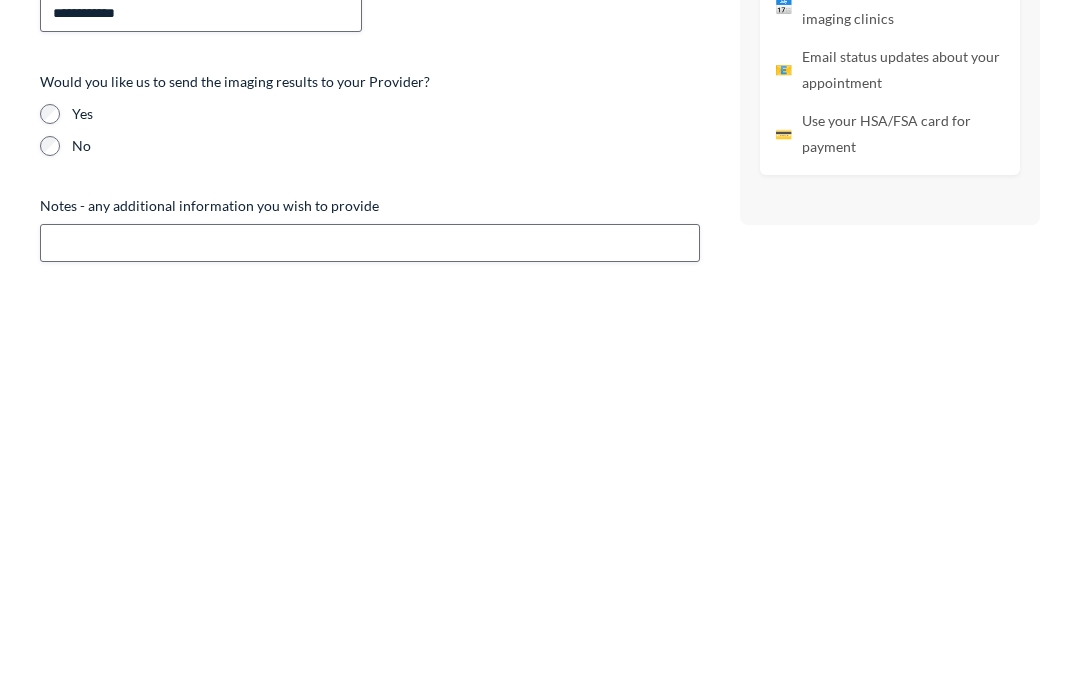 click on "**********" at bounding box center (540, 360) 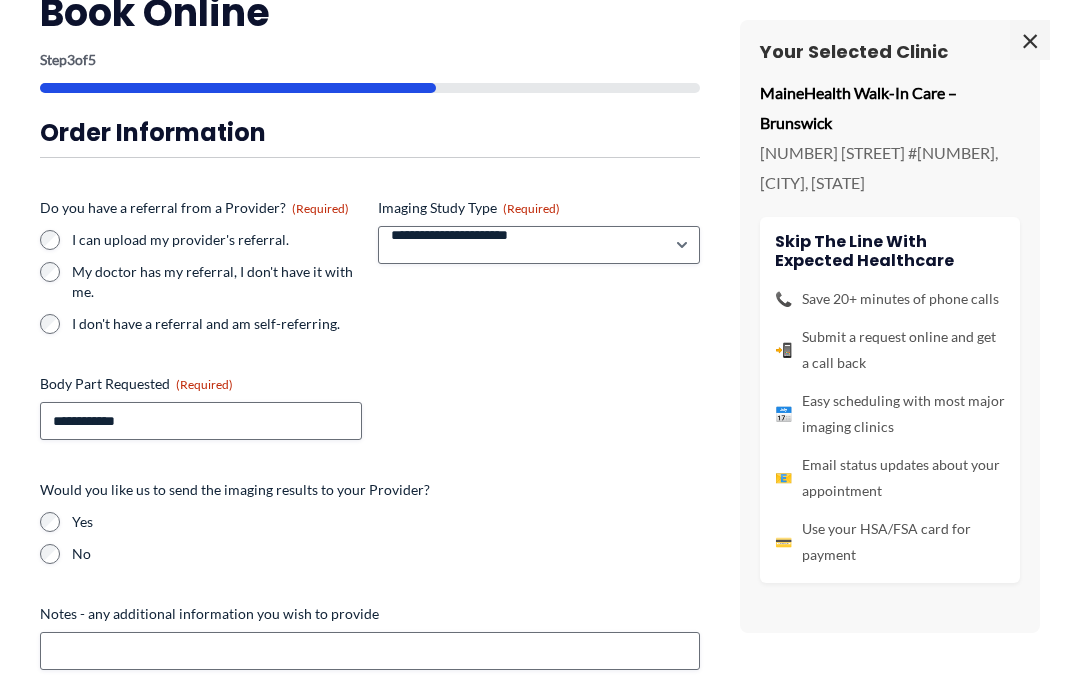 click on "Order Information" at bounding box center (370, 132) 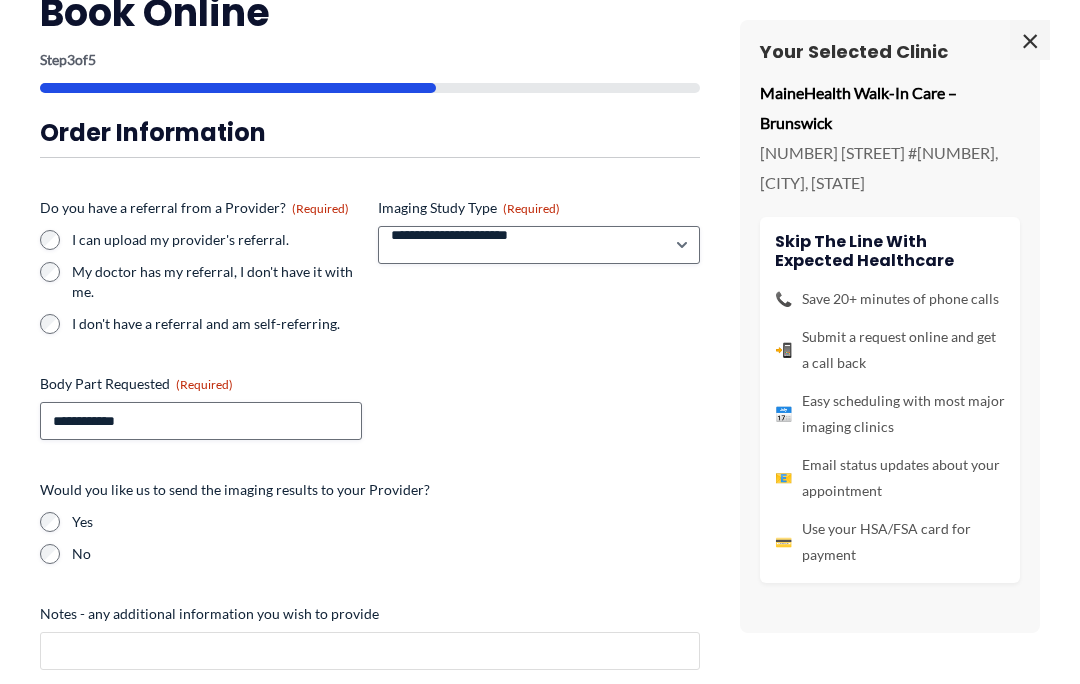click on "Notes - any additional information you wish to provide" at bounding box center [370, 651] 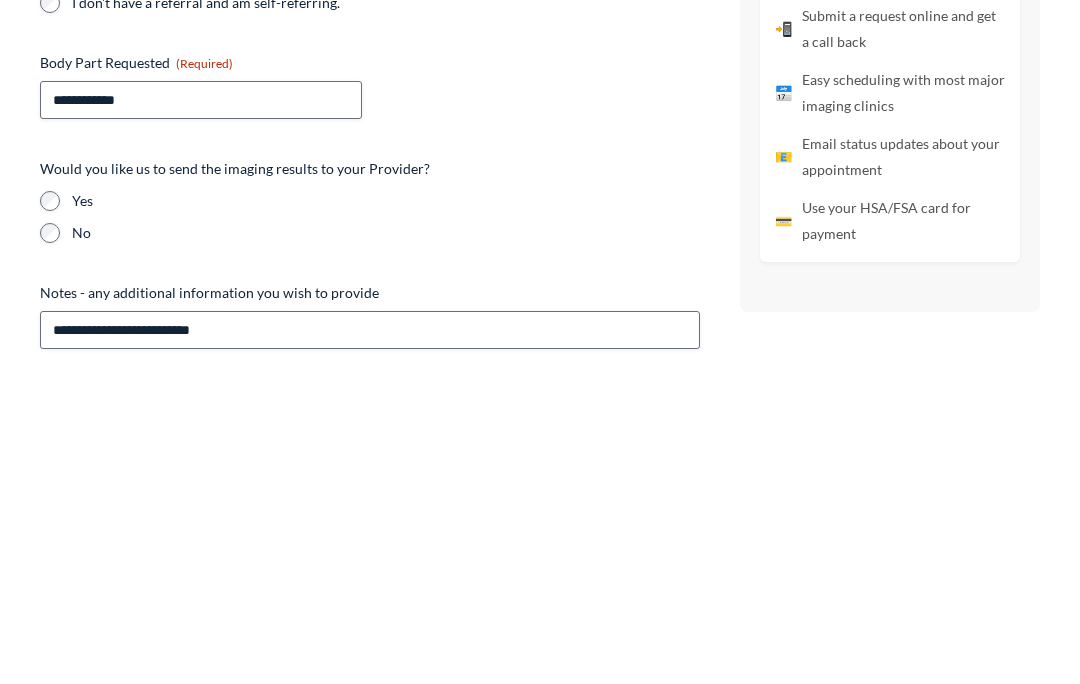 scroll, scrollTop: 2327, scrollLeft: 0, axis: vertical 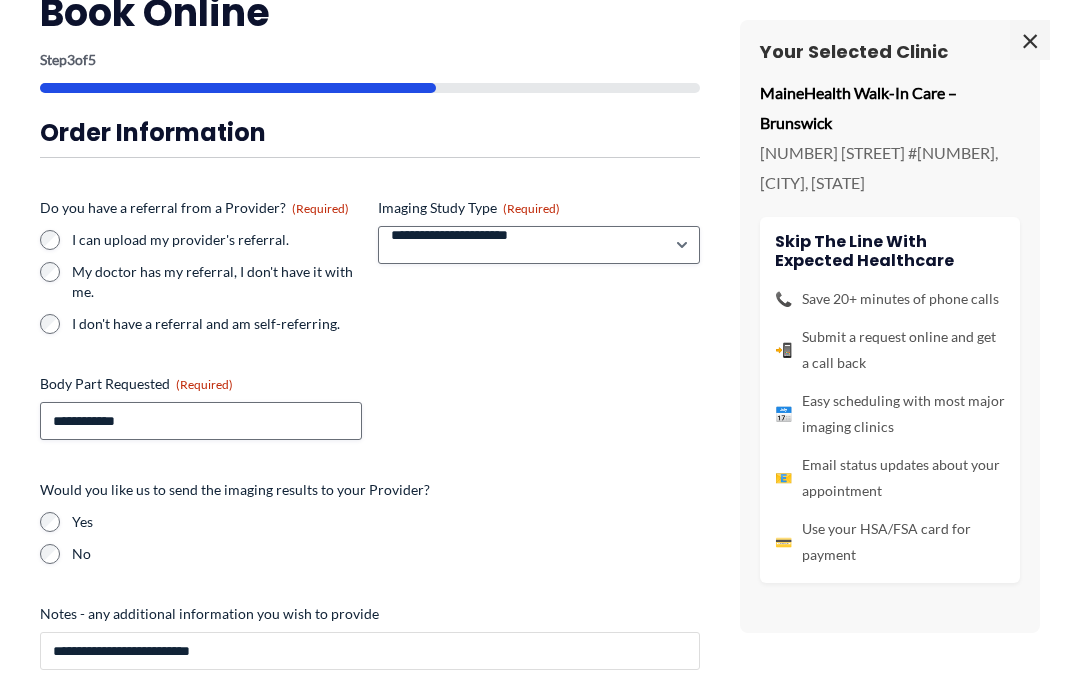 type on "**********" 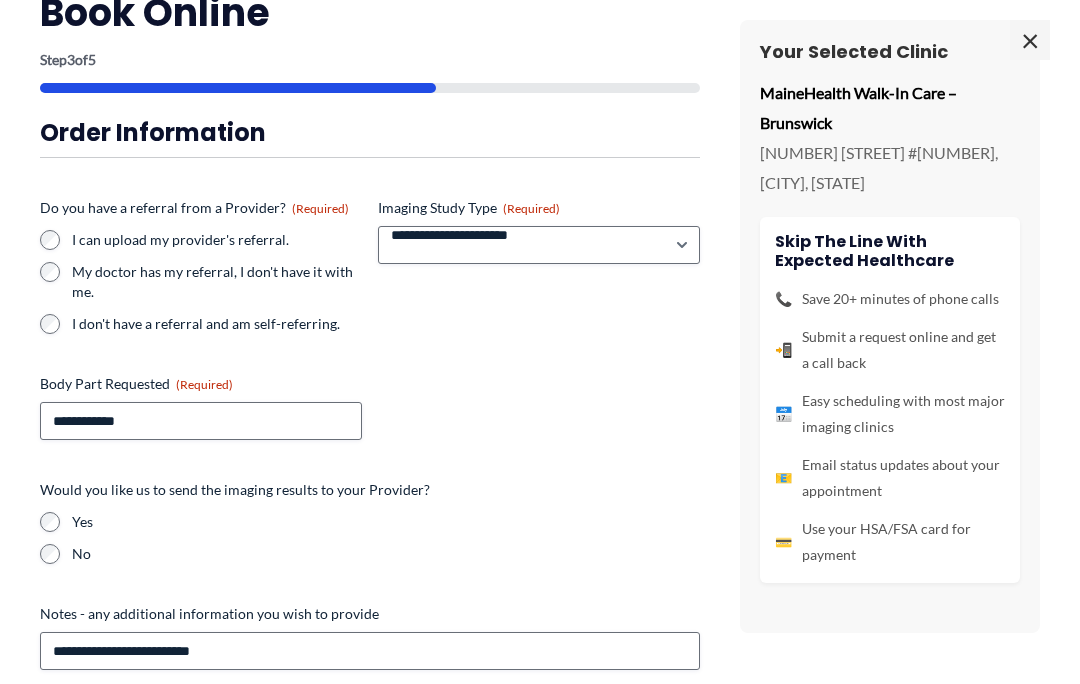 scroll, scrollTop: 0, scrollLeft: 0, axis: both 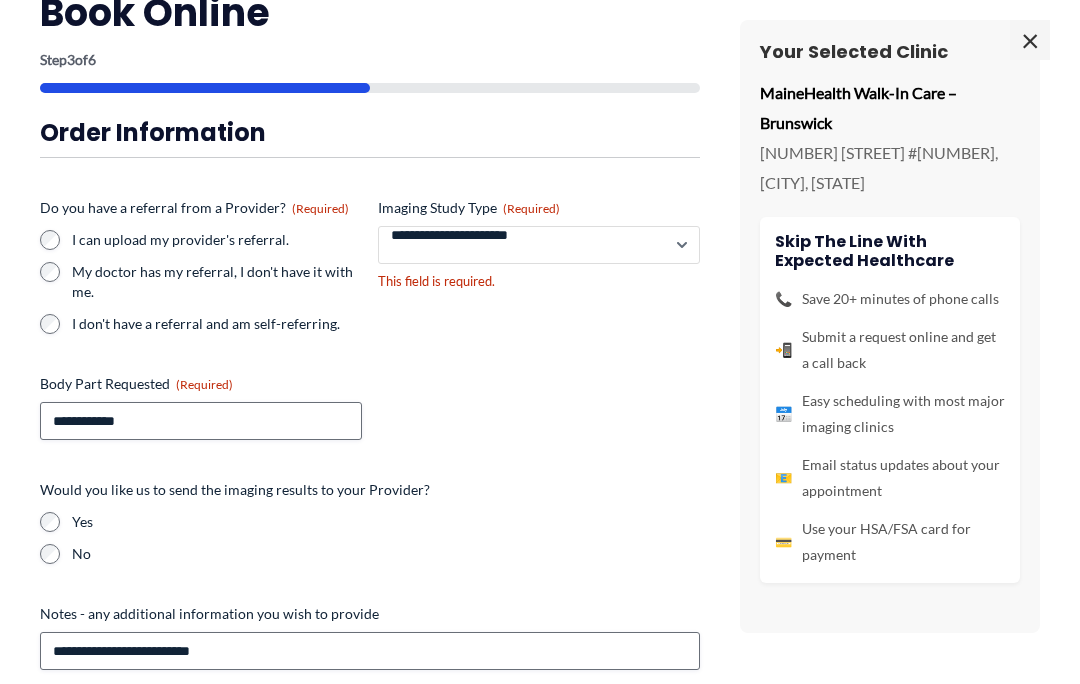 click on "**********" at bounding box center [539, 245] 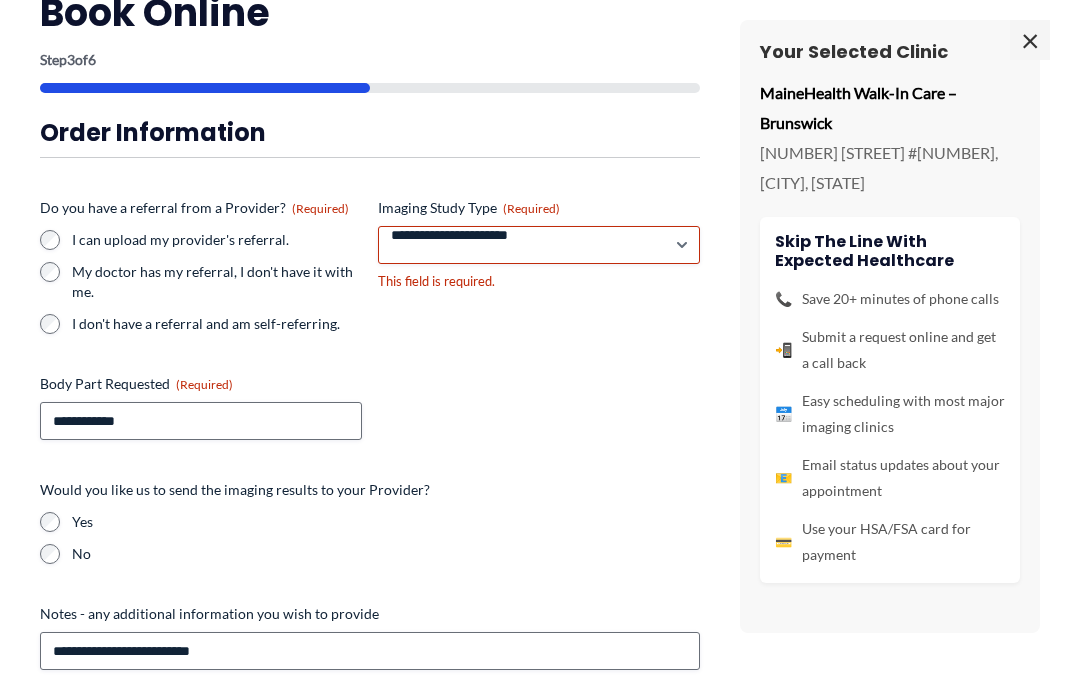 click on "Imaging Study Type (Required)" at bounding box center (539, 208) 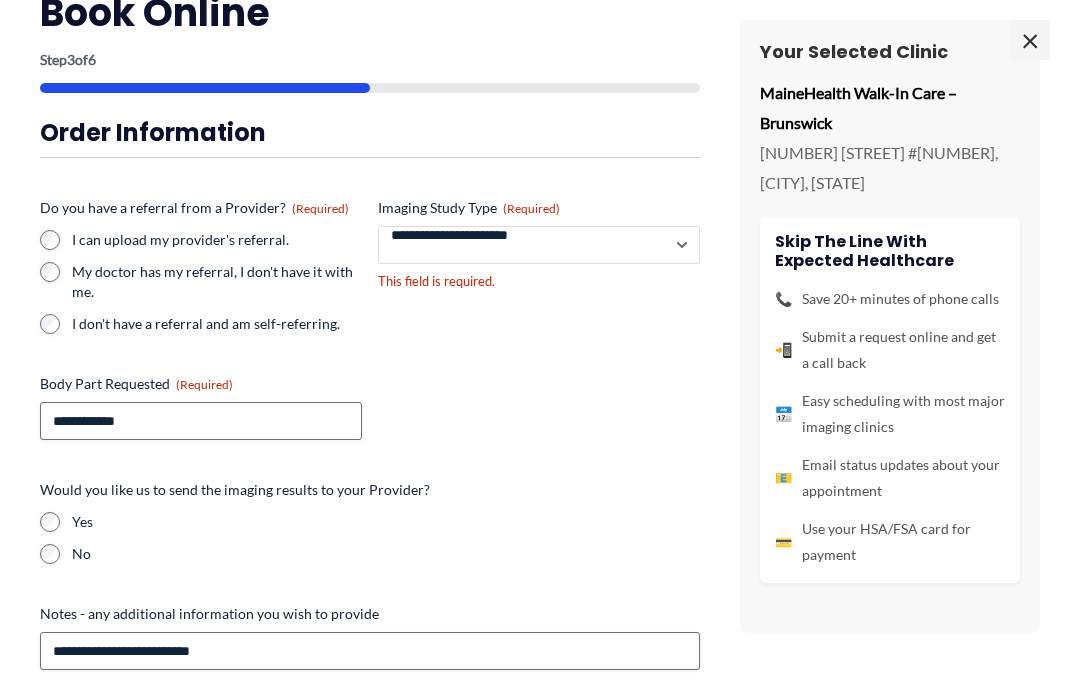 select on "*****" 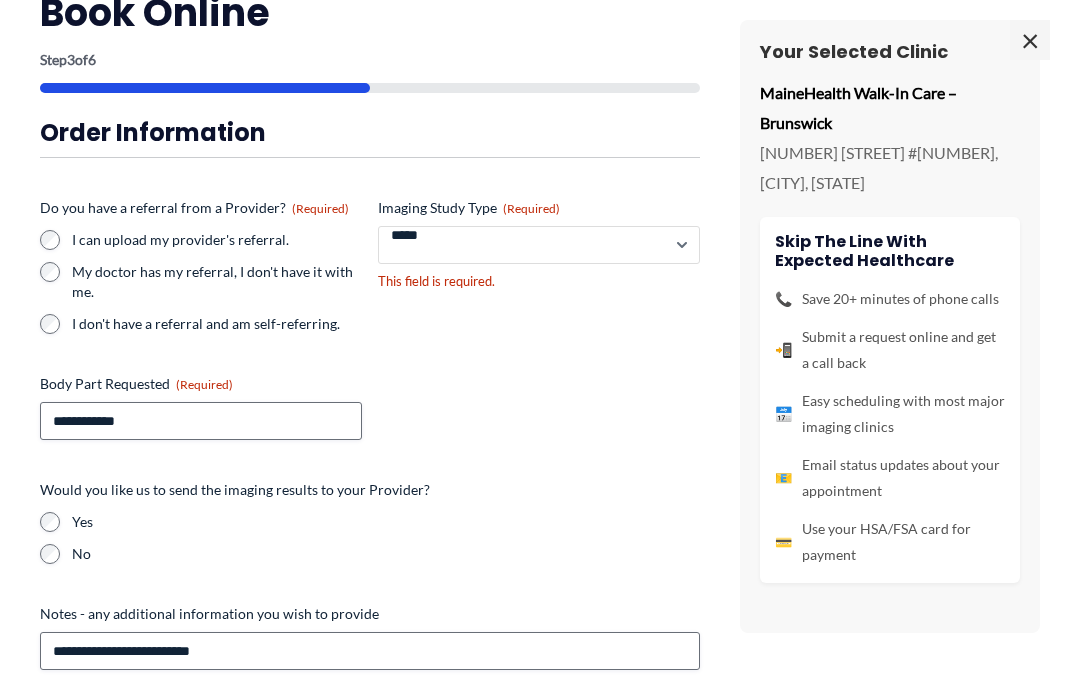 click on "**********" at bounding box center [539, 245] 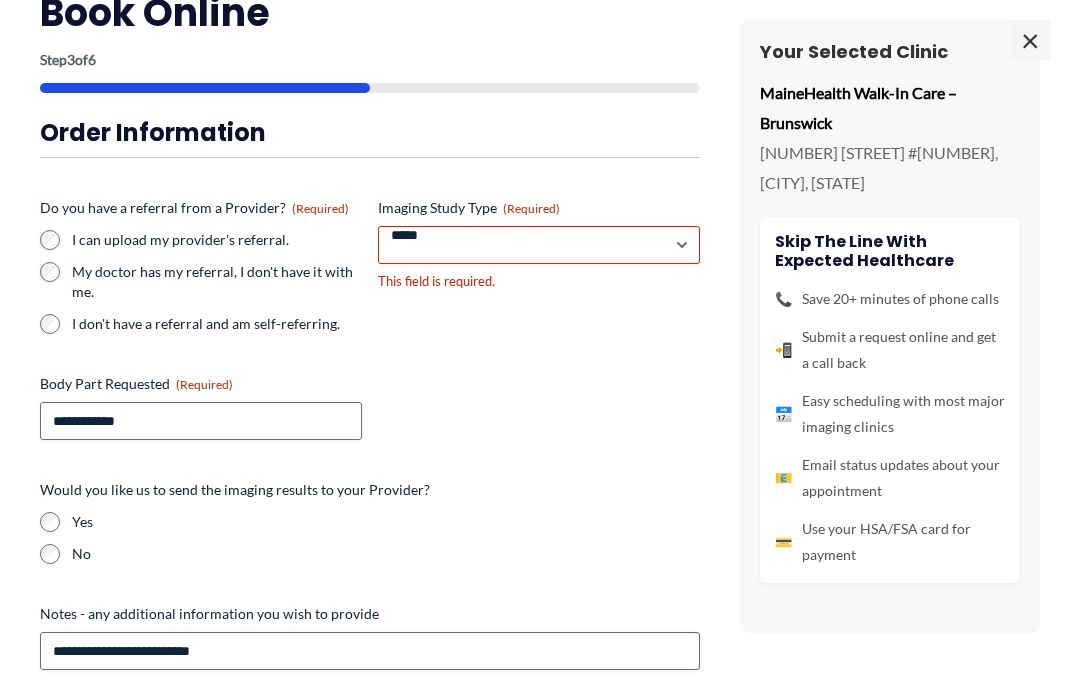 click on "****" at bounding box center [152, 713] 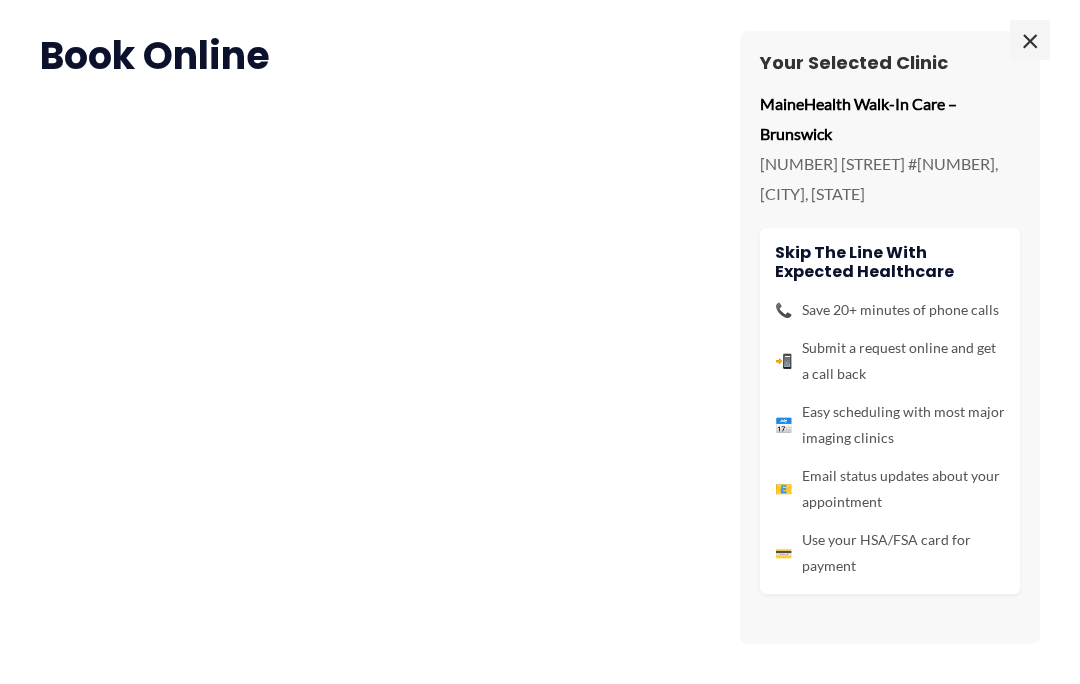 scroll, scrollTop: 0, scrollLeft: 0, axis: both 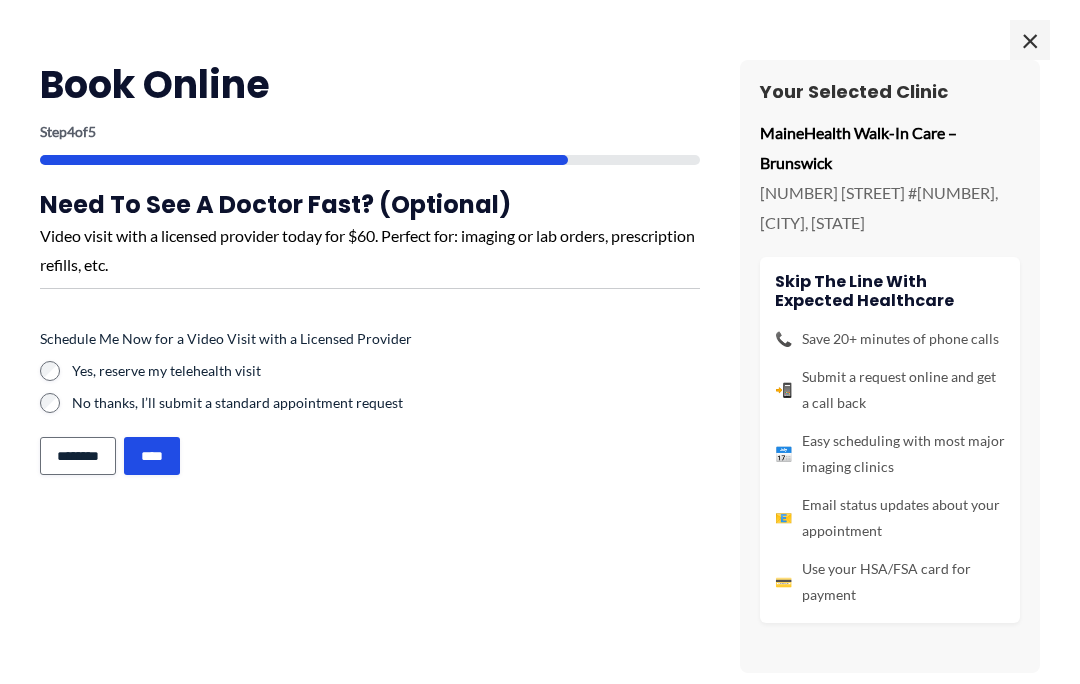 click on "****" at bounding box center [152, 456] 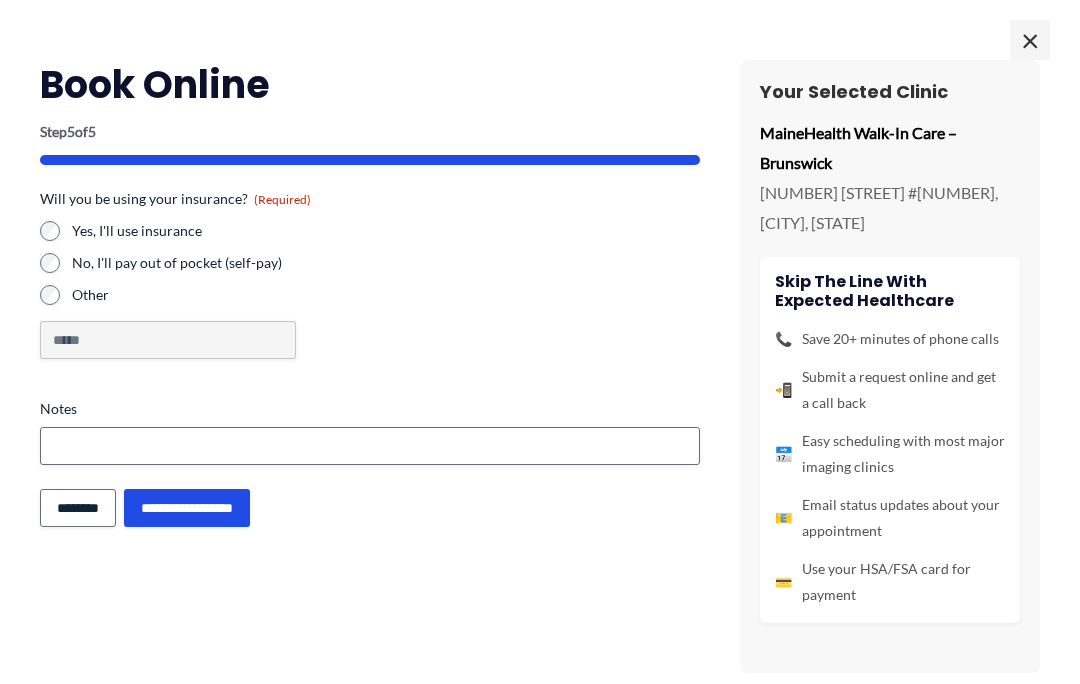 scroll, scrollTop: 2247, scrollLeft: 0, axis: vertical 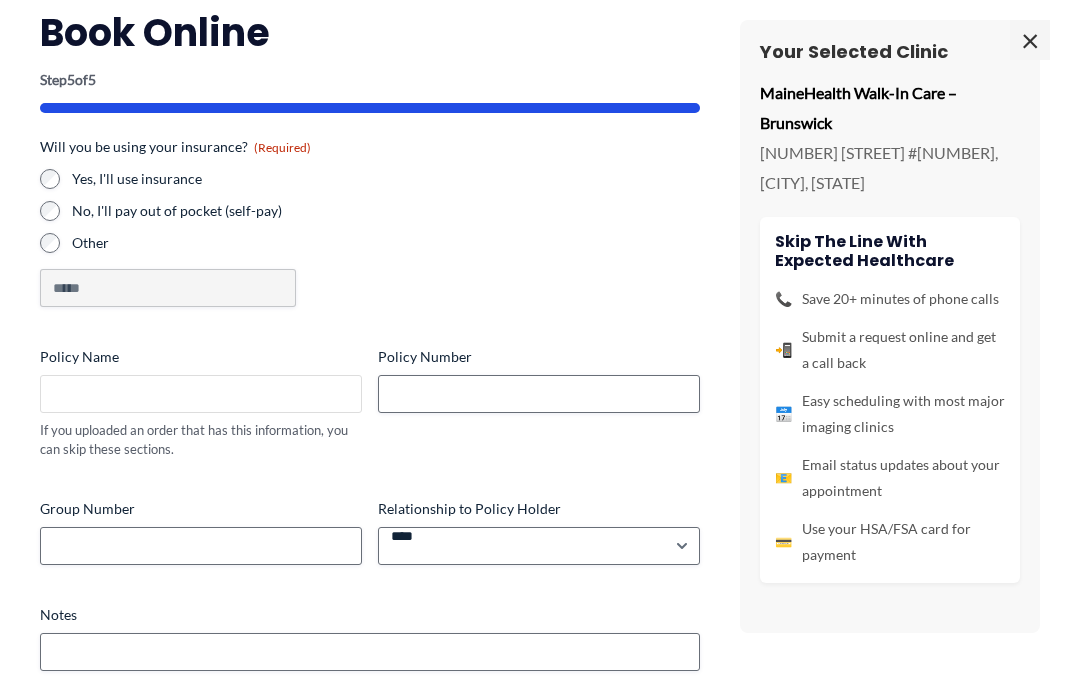 click on "Policy Name" at bounding box center [201, 394] 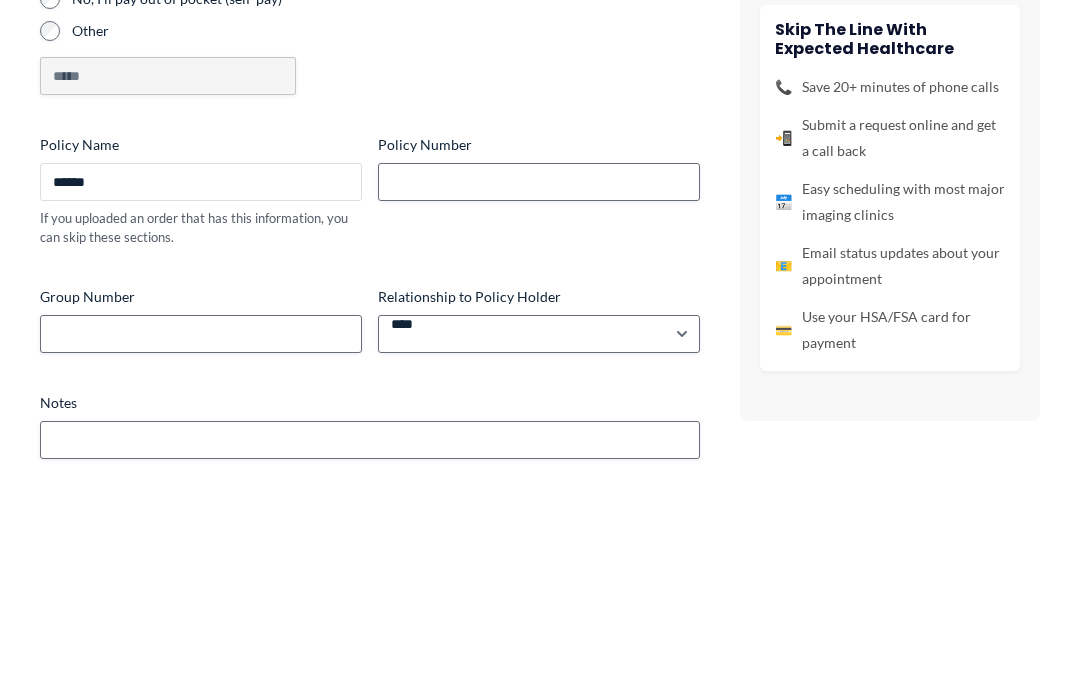 type on "******" 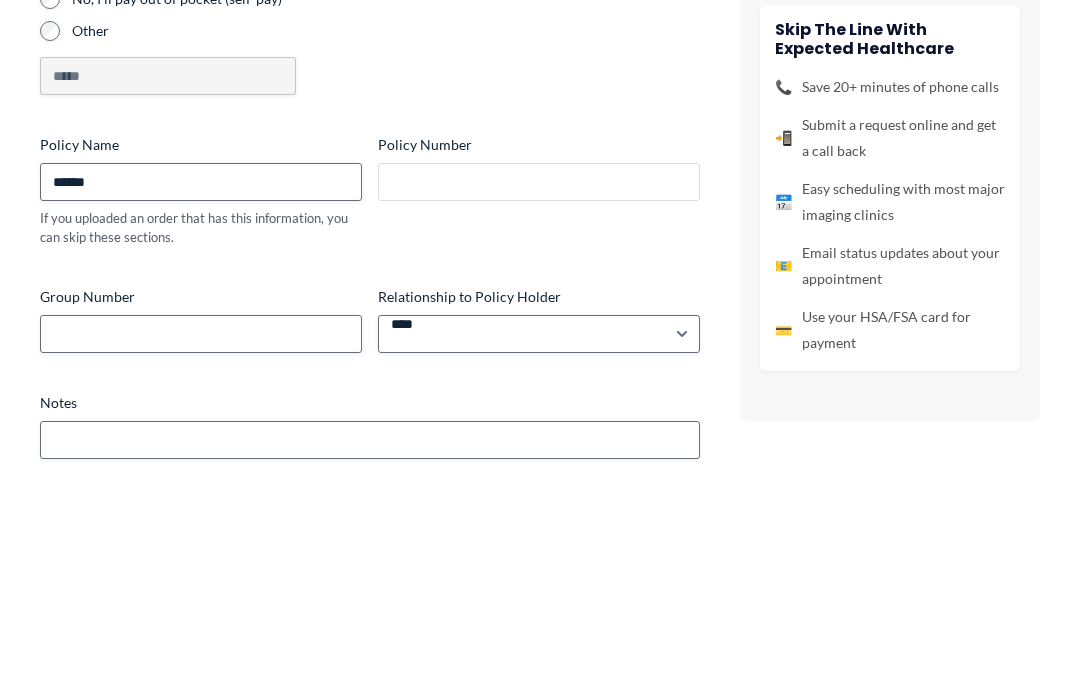 click on "Policy Number" at bounding box center (539, 394) 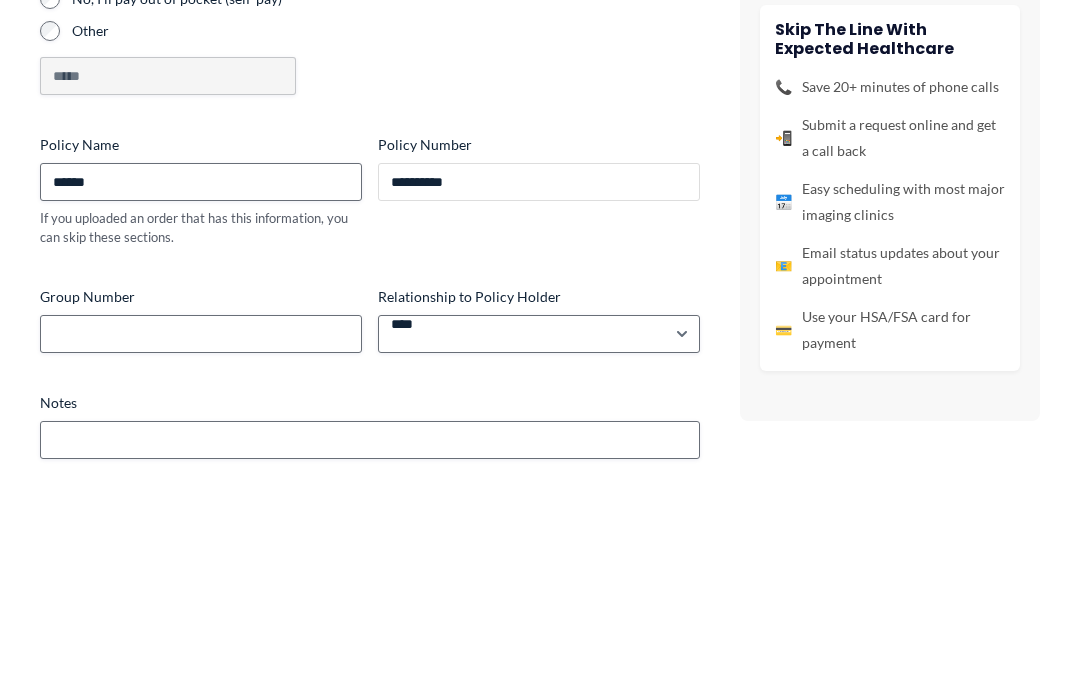 type on "**********" 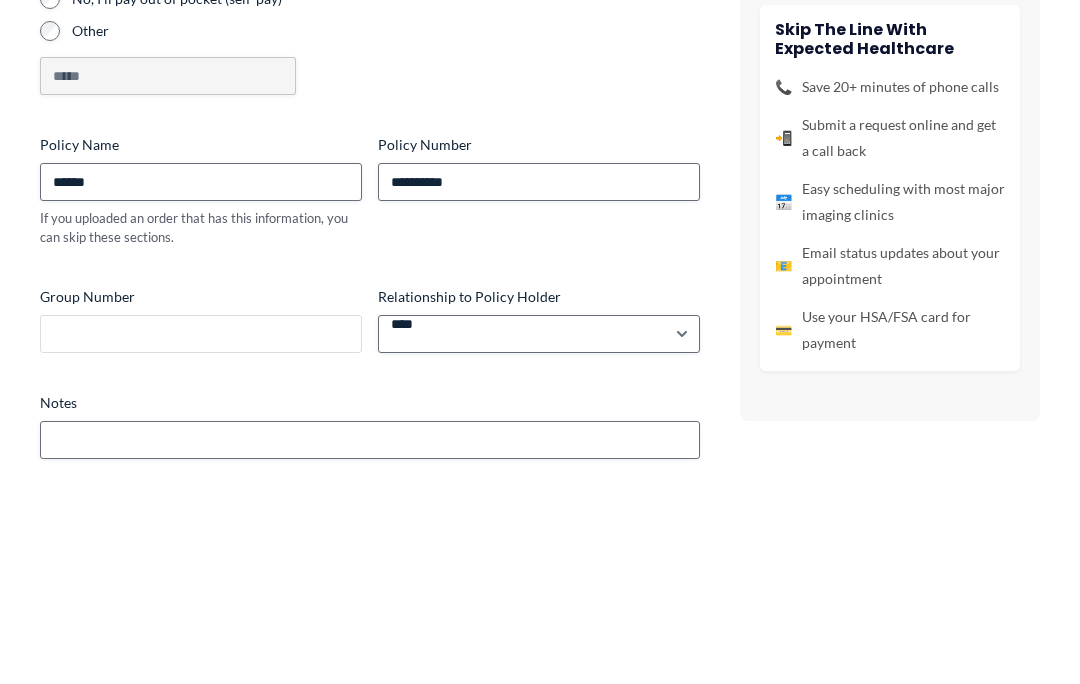 click on "Group Number" at bounding box center [201, 546] 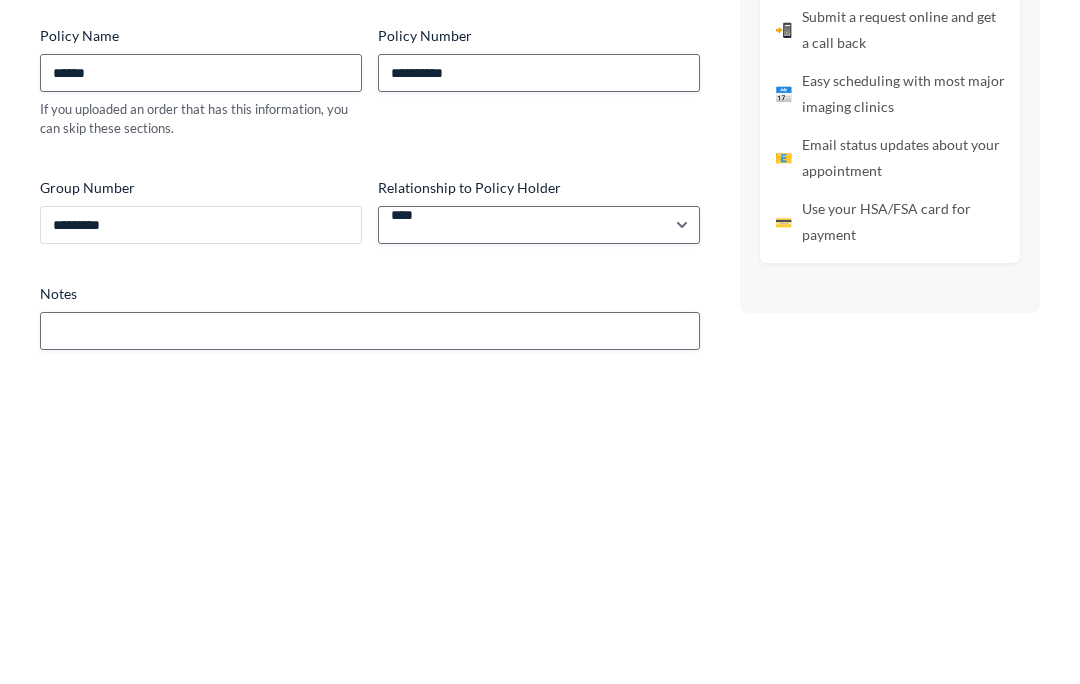 type on "*********" 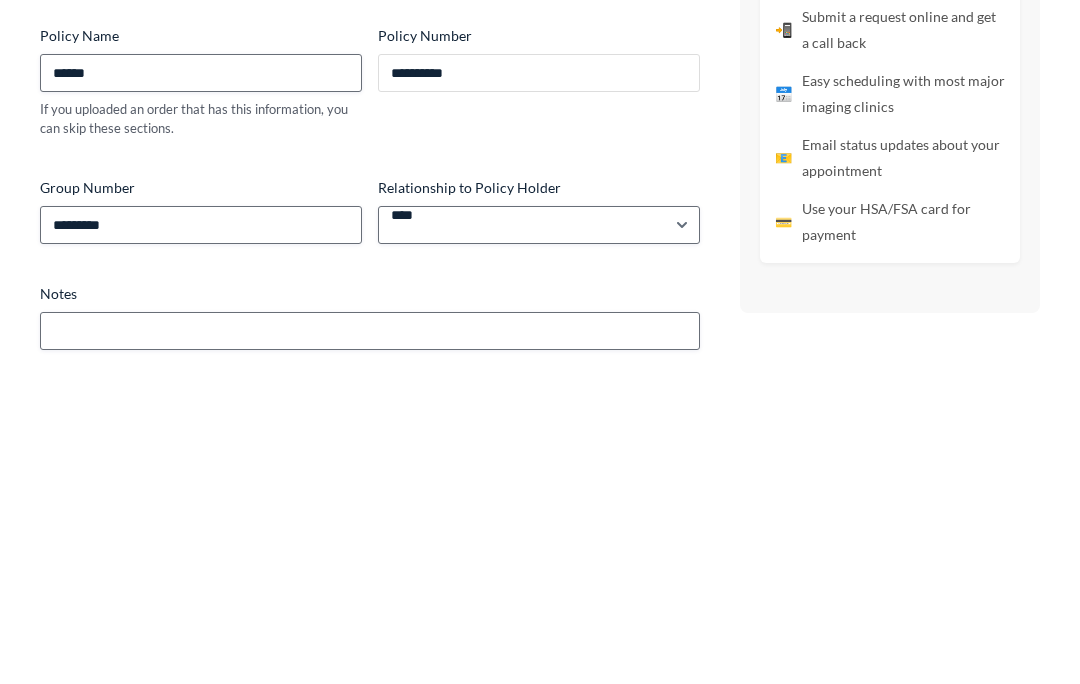click on "**********" at bounding box center [539, 394] 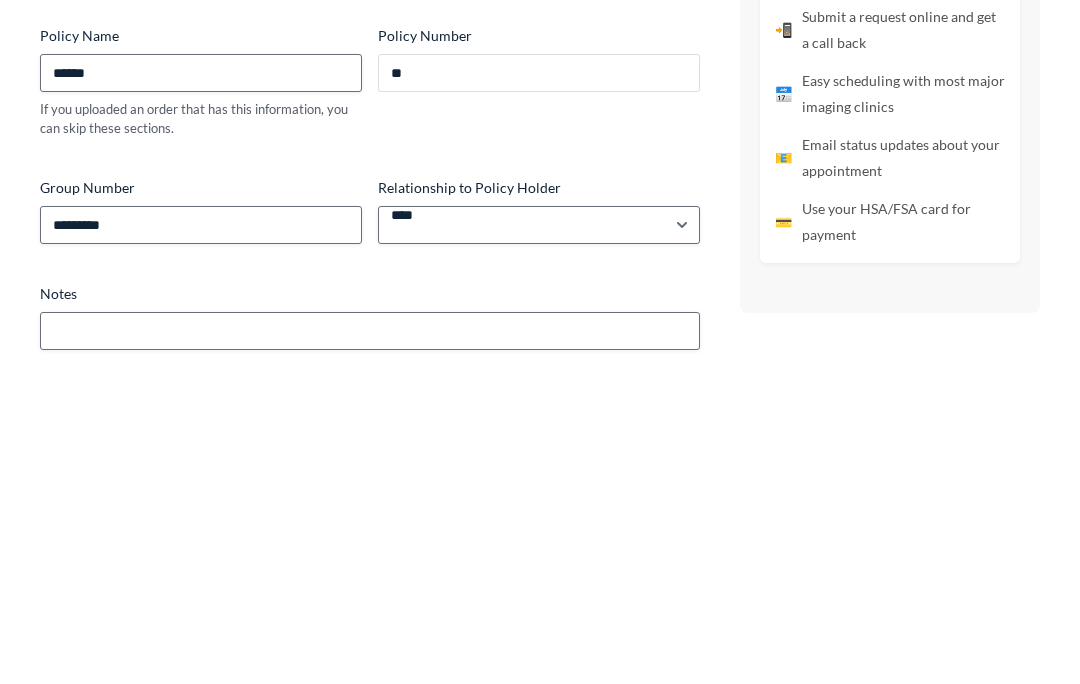 type on "*" 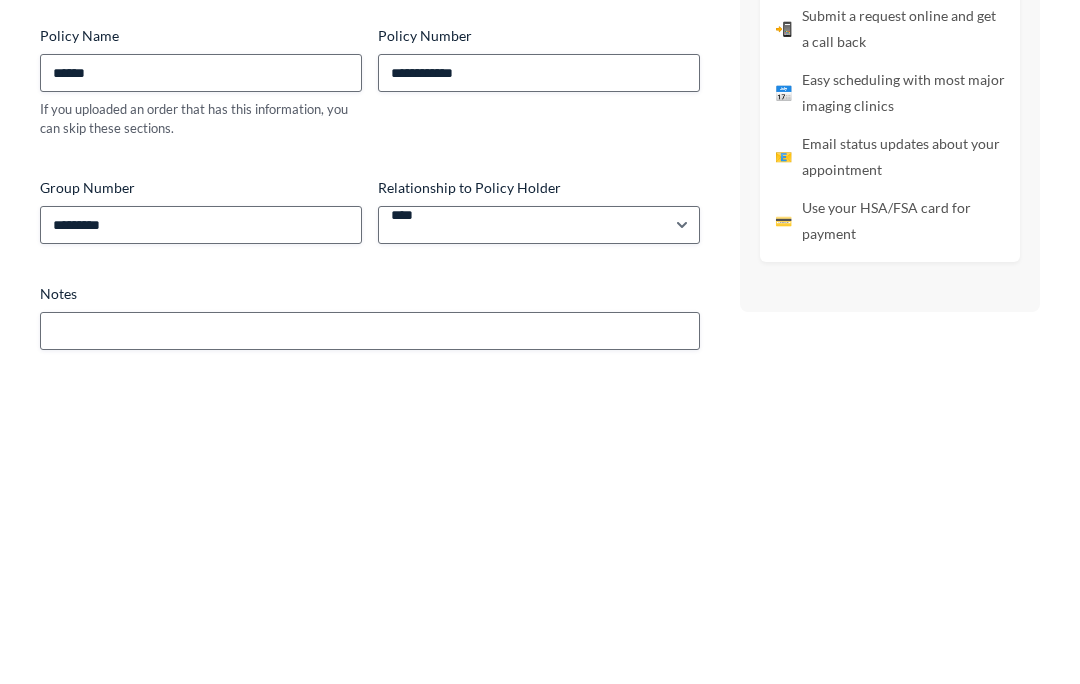 scroll, scrollTop: 2327, scrollLeft: 0, axis: vertical 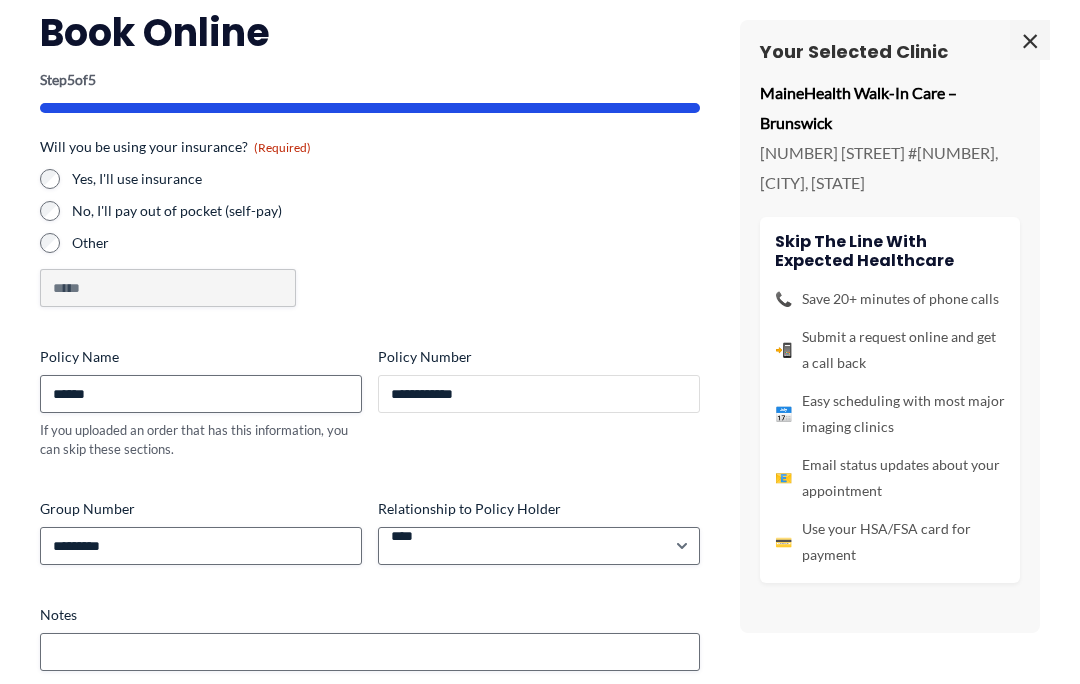 type on "**********" 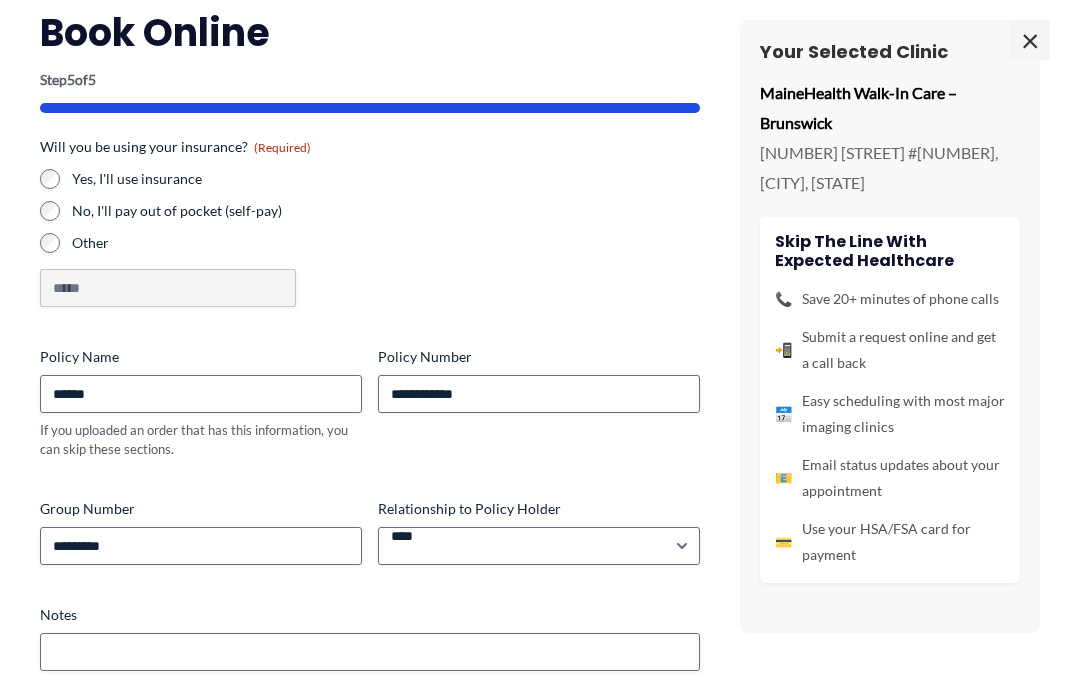 click on "**********" at bounding box center (187, 714) 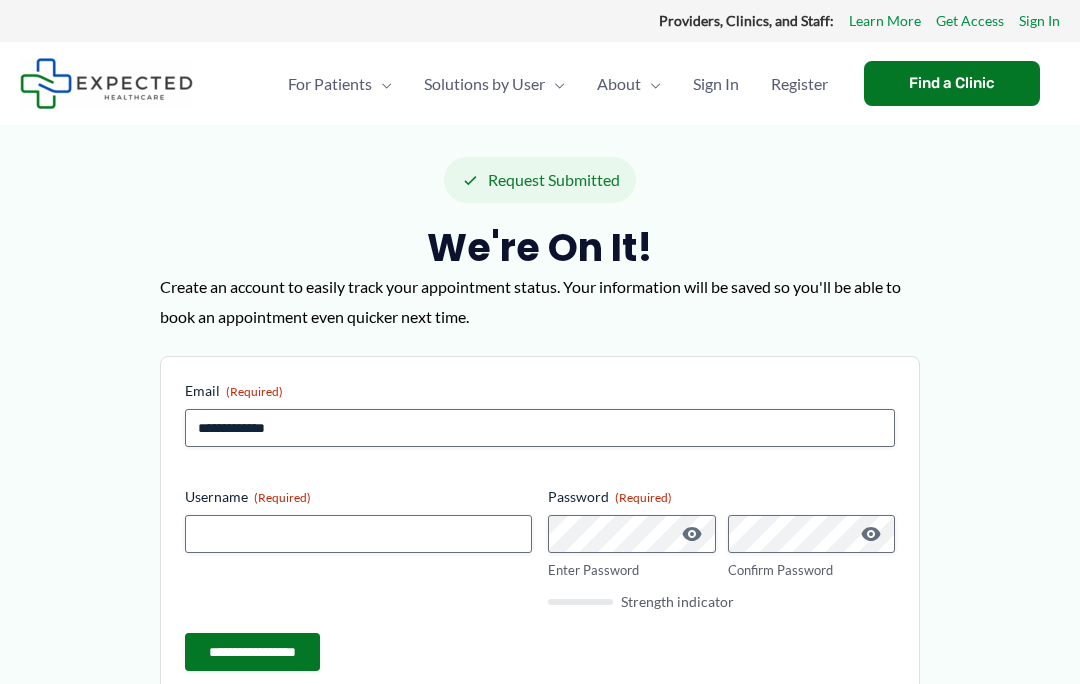 scroll, scrollTop: 0, scrollLeft: 0, axis: both 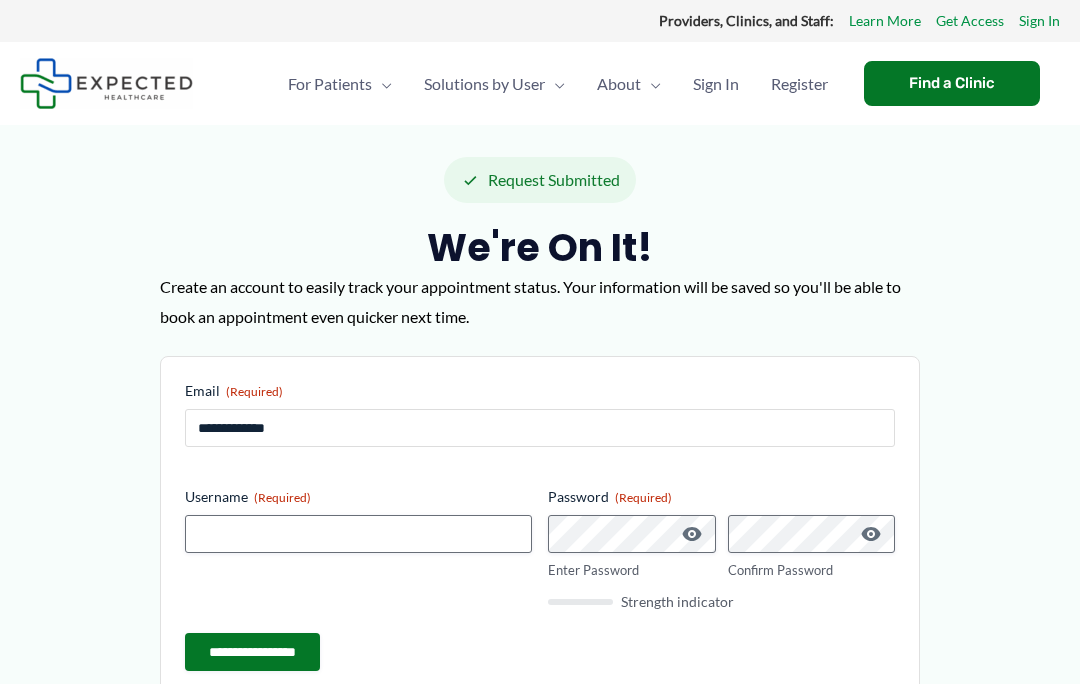 click on "**********" at bounding box center [540, 428] 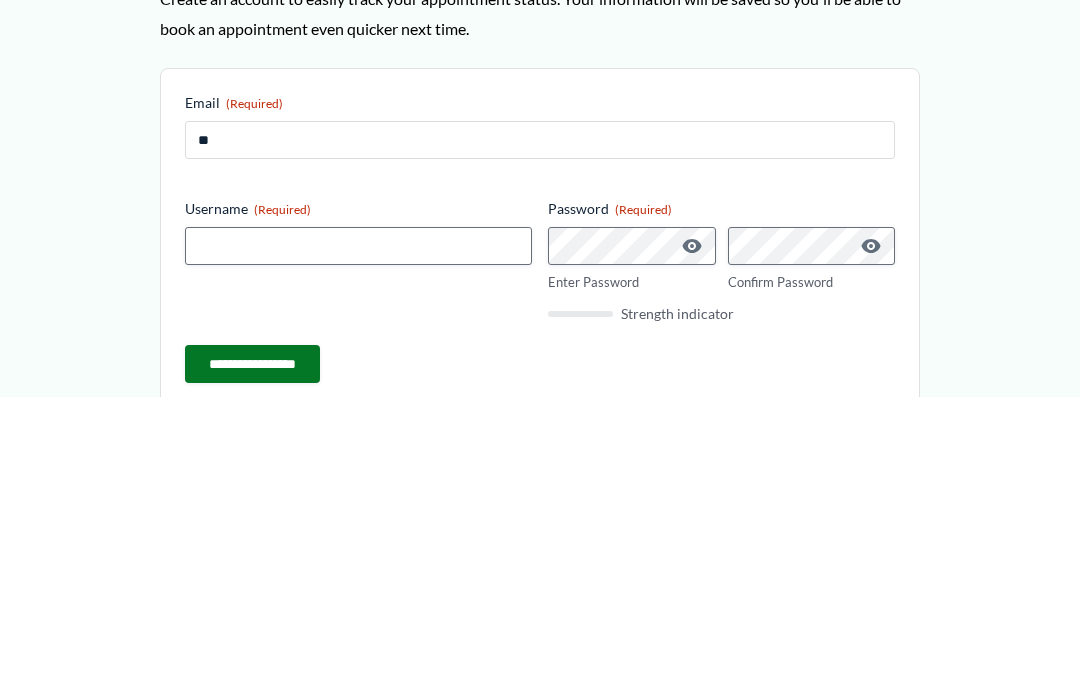 type on "*" 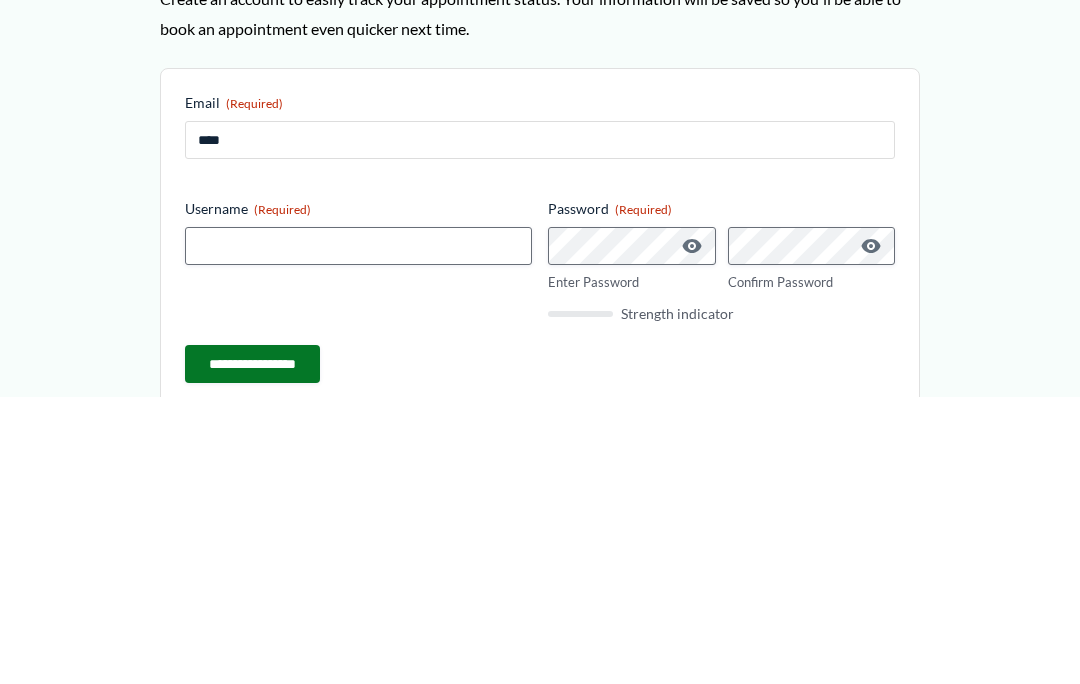 type on "*****" 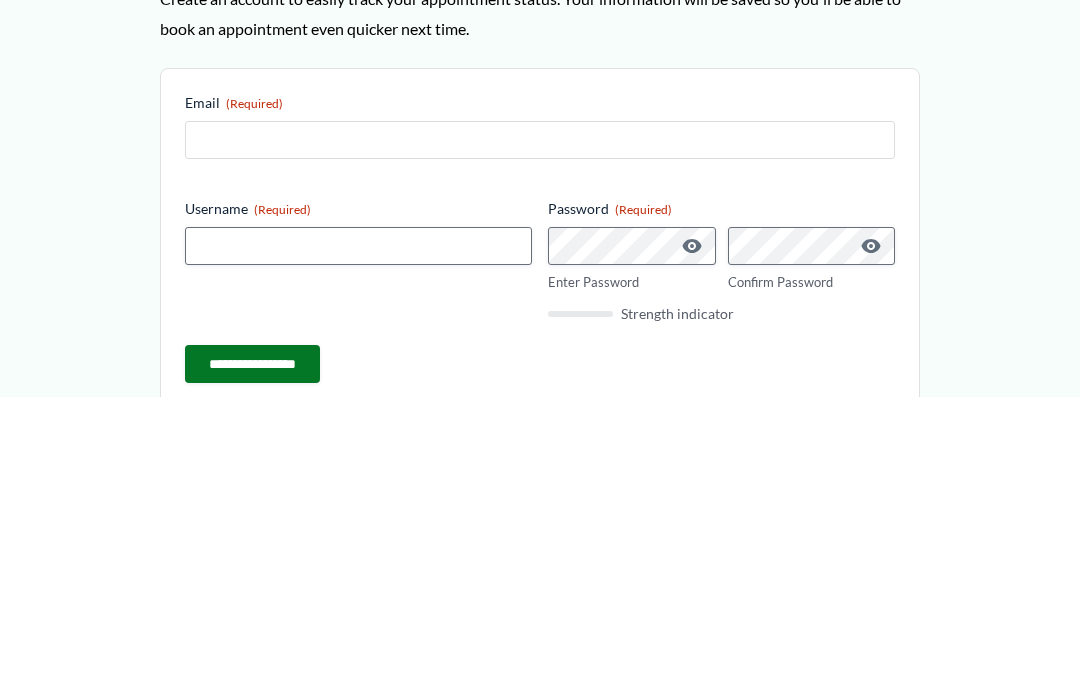 type on "**********" 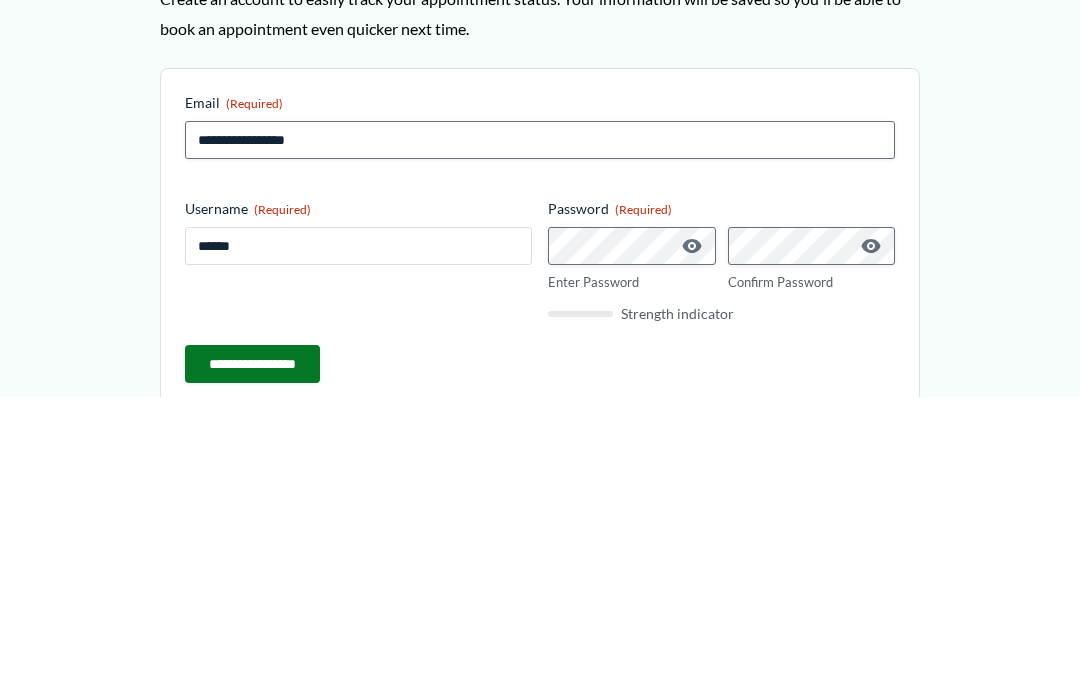 type on "******" 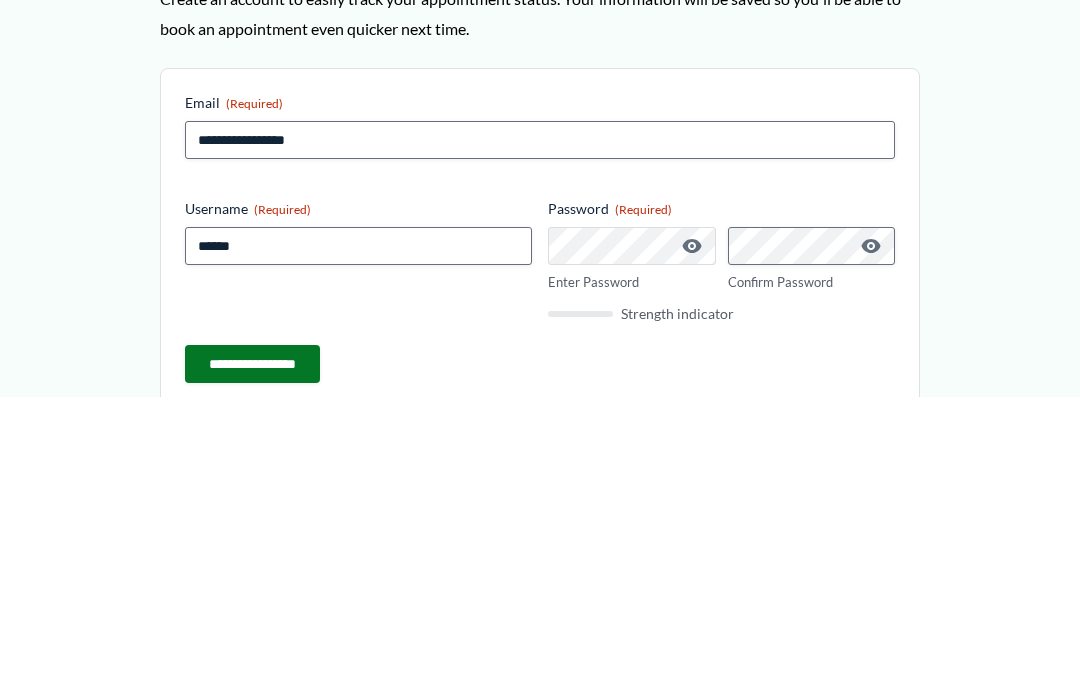 scroll, scrollTop: 6, scrollLeft: 0, axis: vertical 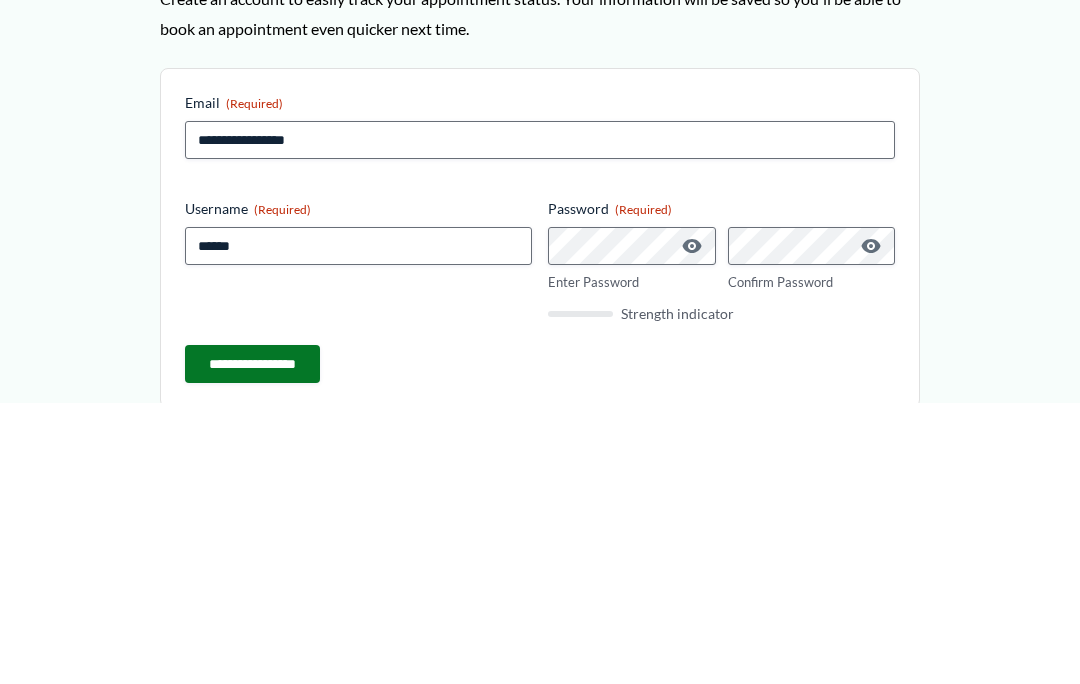 click on "**********" at bounding box center [252, 646] 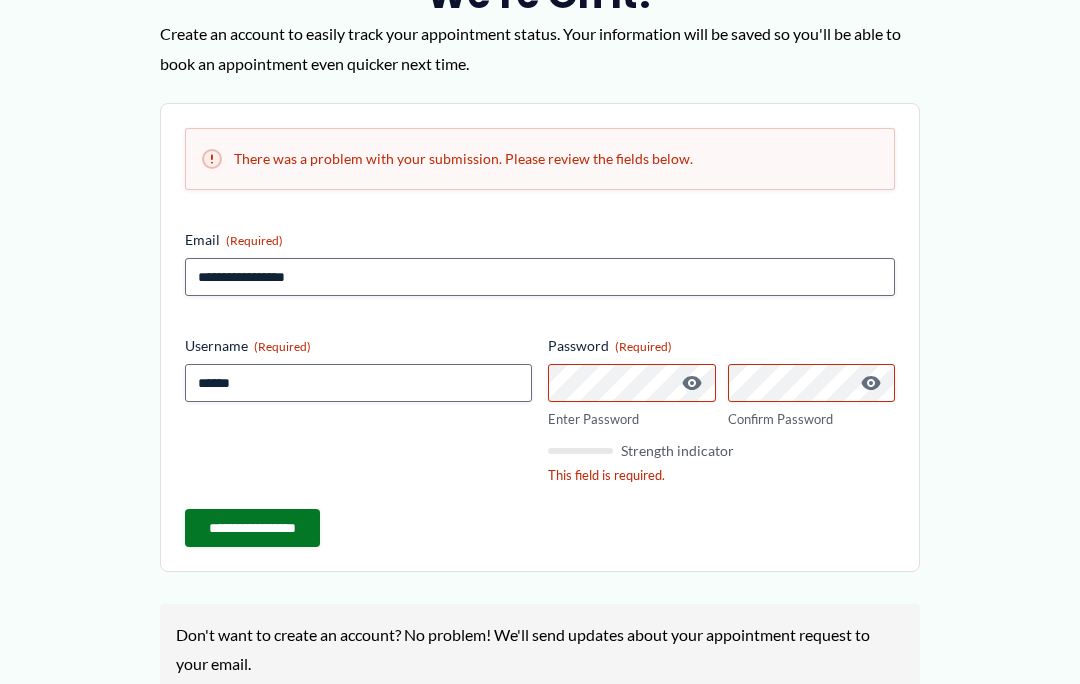 scroll, scrollTop: 20, scrollLeft: 8, axis: both 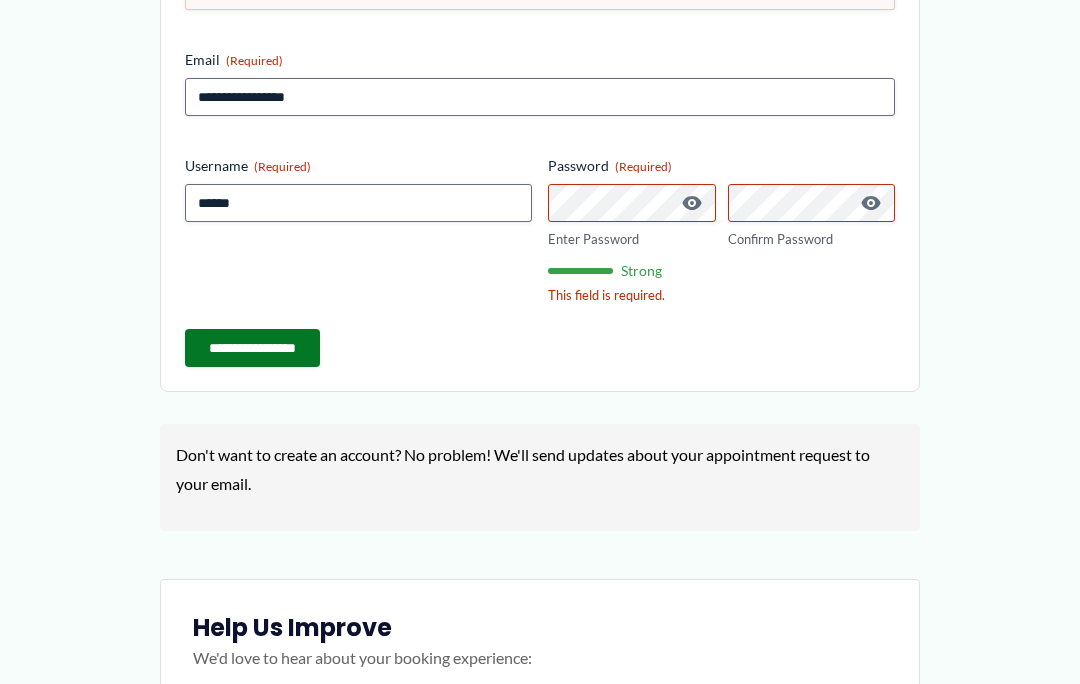 click on "**********" at bounding box center [540, 565] 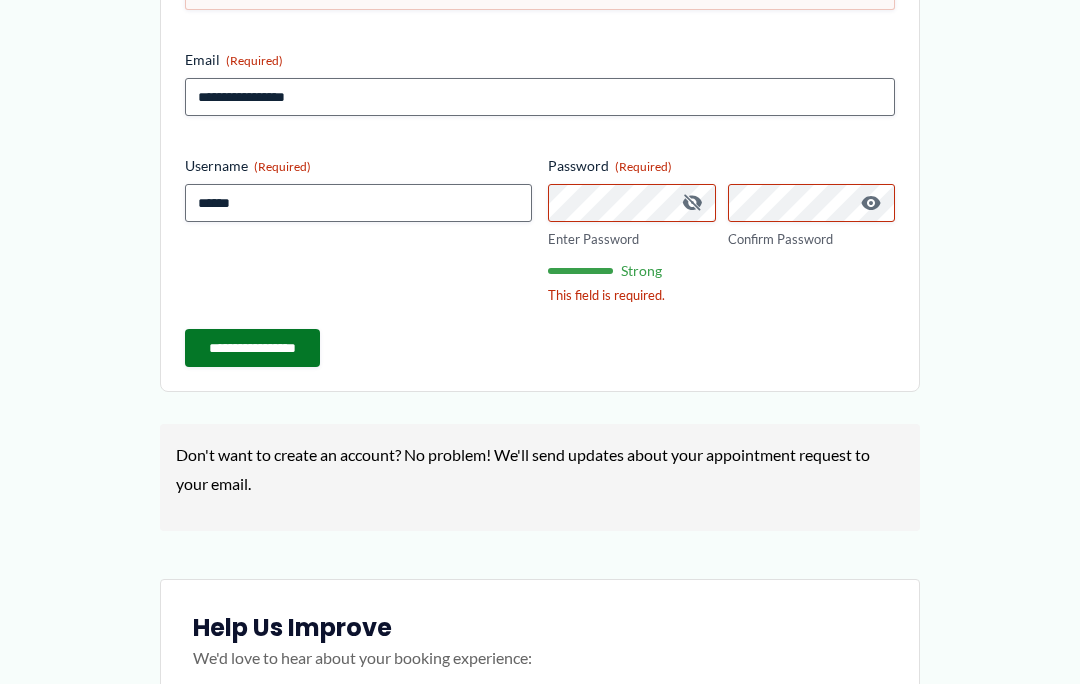 click at bounding box center [692, 203] 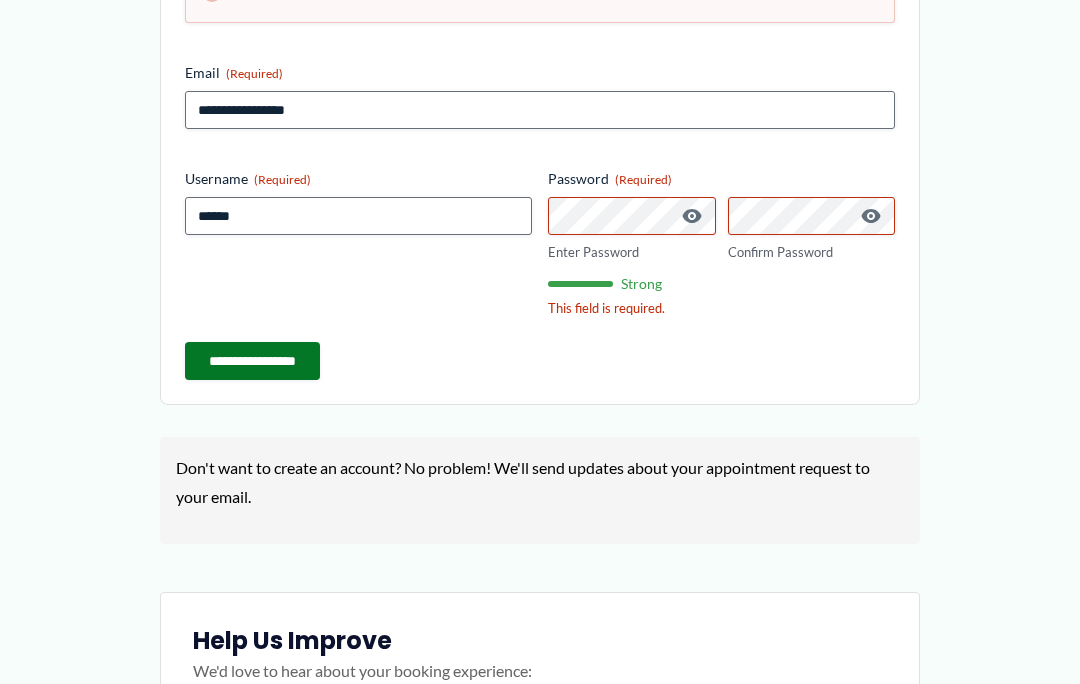 scroll, scrollTop: 419, scrollLeft: 0, axis: vertical 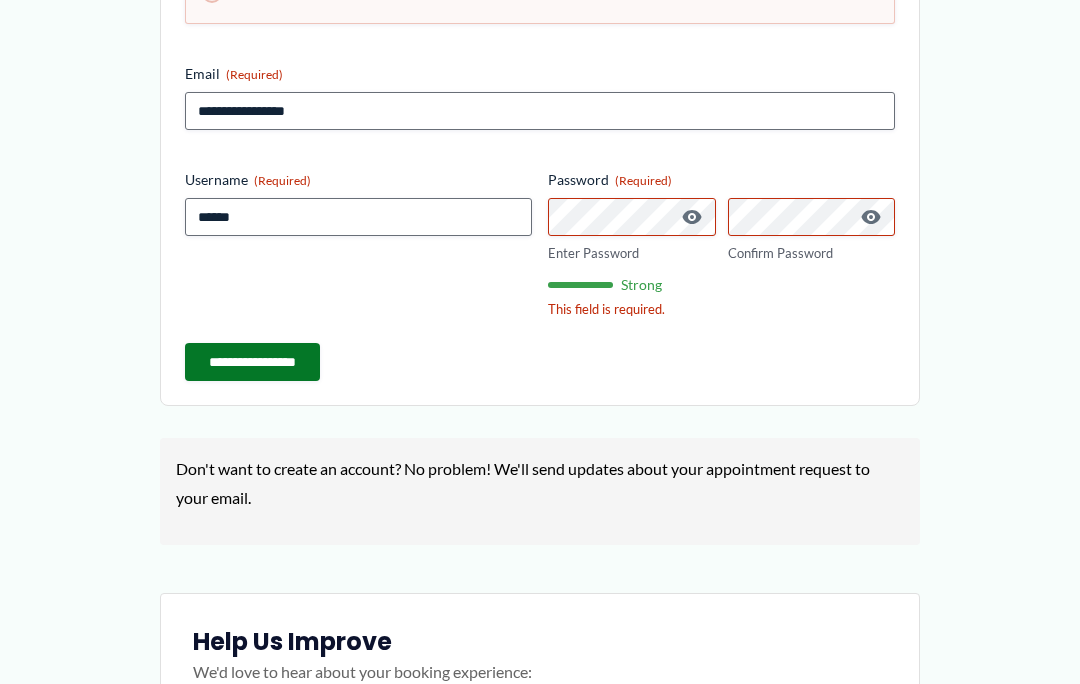 click on "**********" at bounding box center [540, 579] 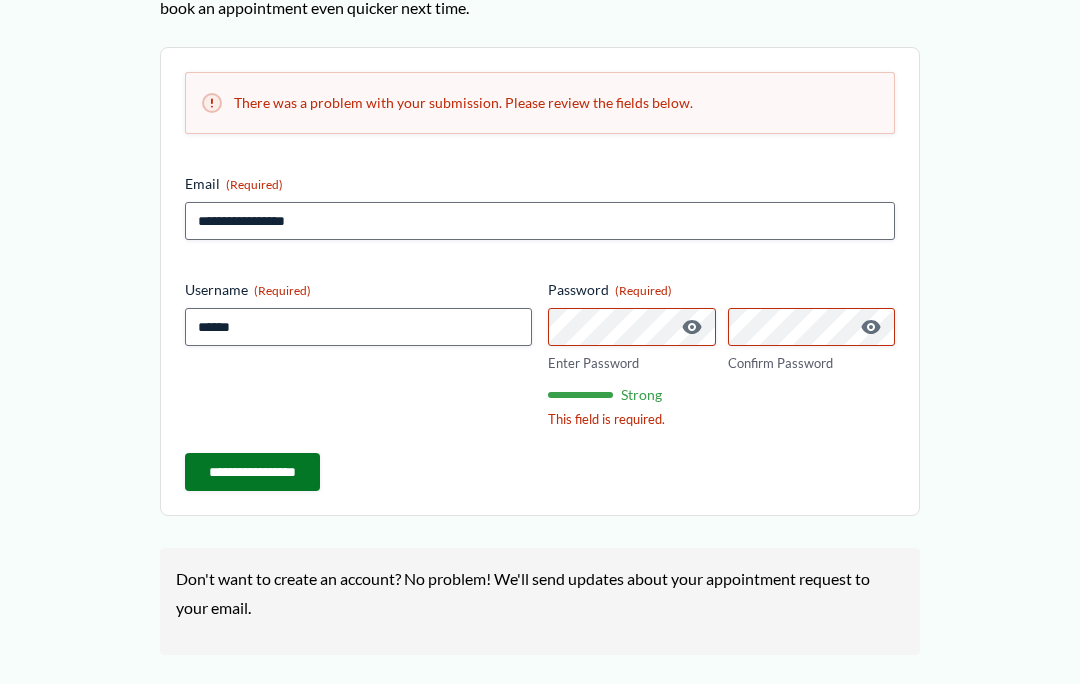 scroll, scrollTop: 310, scrollLeft: 0, axis: vertical 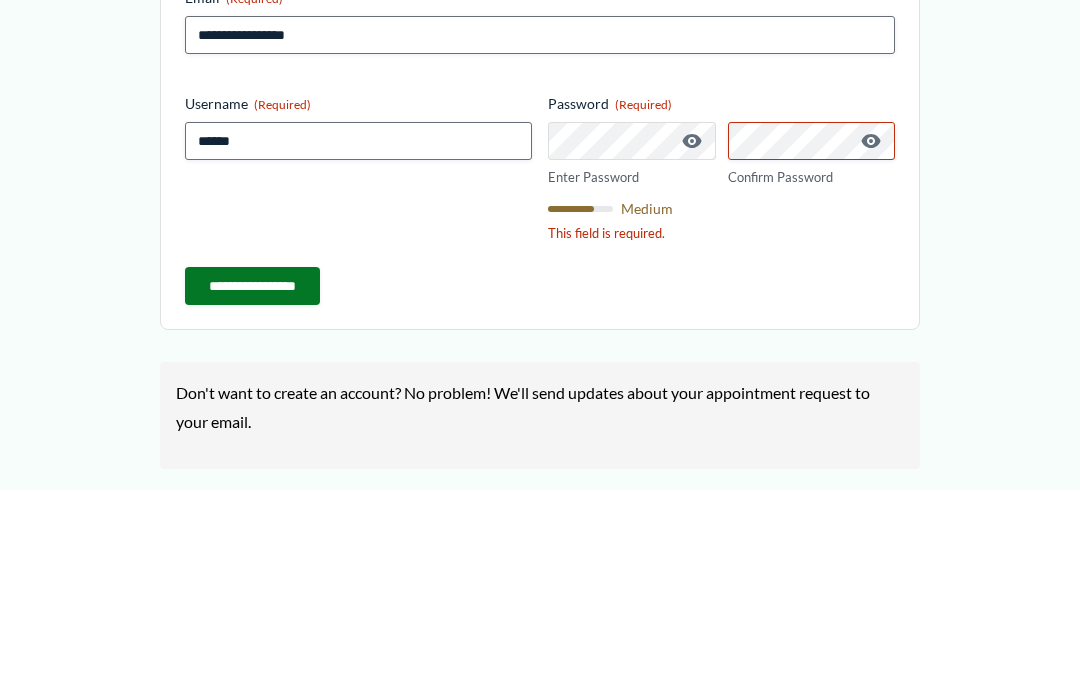 click on "**********" at bounding box center (252, 480) 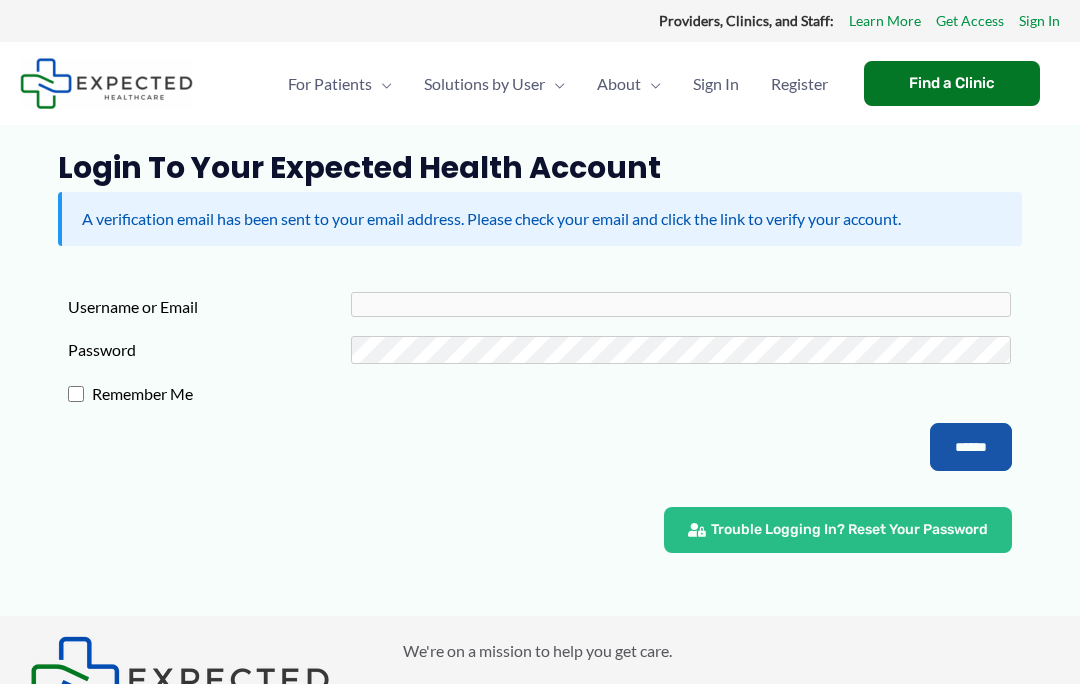 scroll, scrollTop: 0, scrollLeft: 0, axis: both 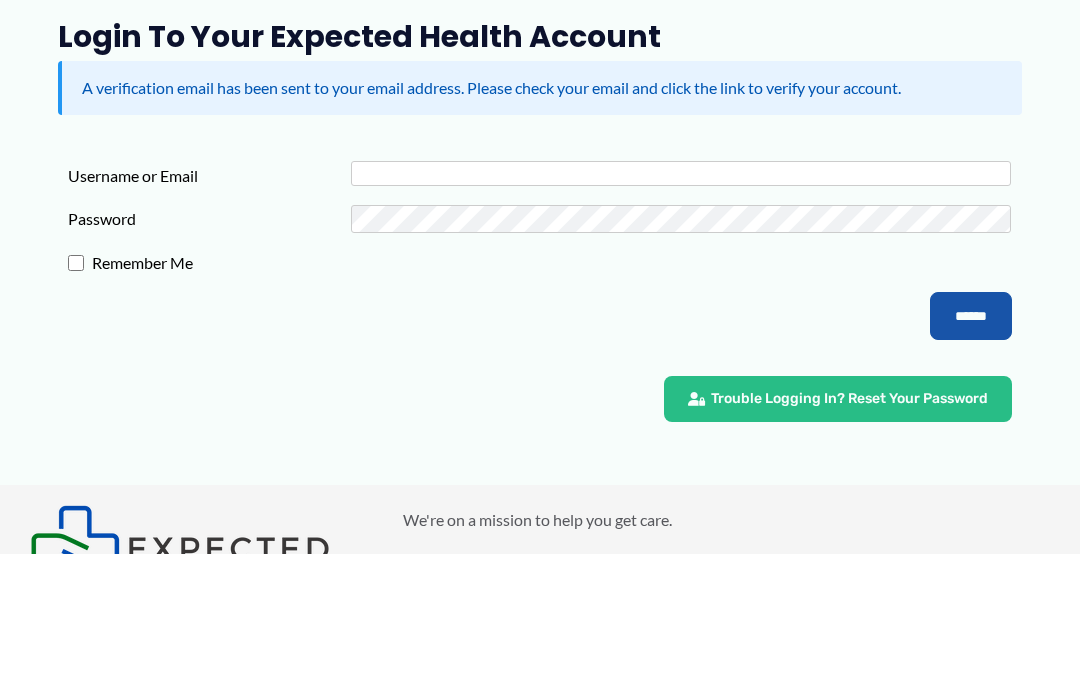 click on "Username or Email" at bounding box center [680, 304] 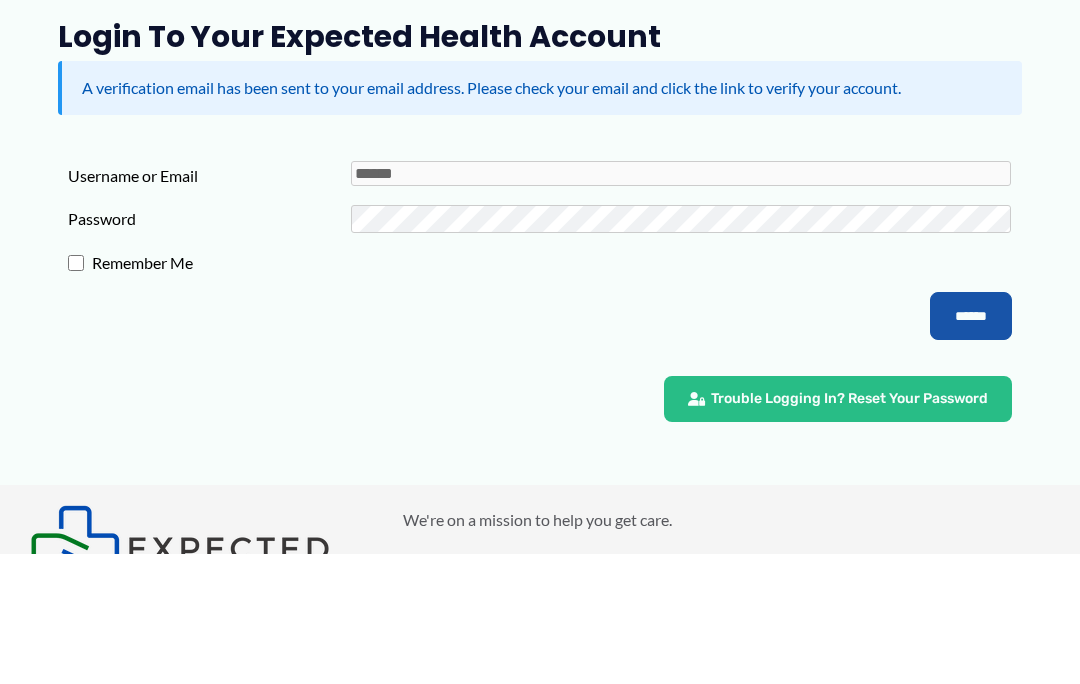click on "******" at bounding box center (971, 447) 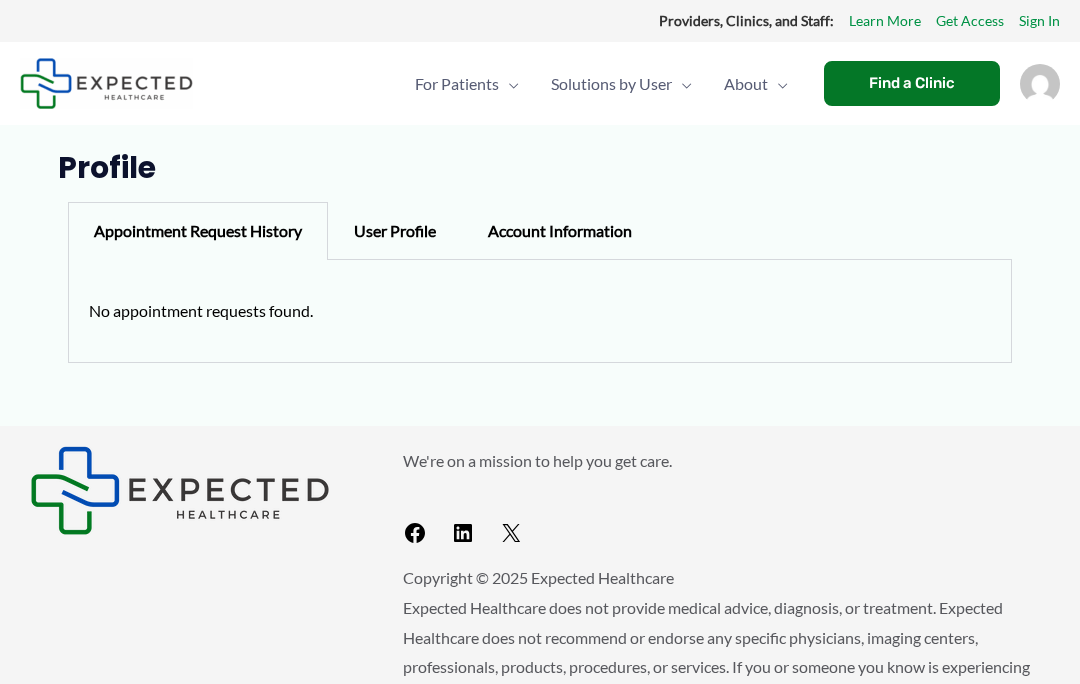scroll, scrollTop: 0, scrollLeft: 0, axis: both 